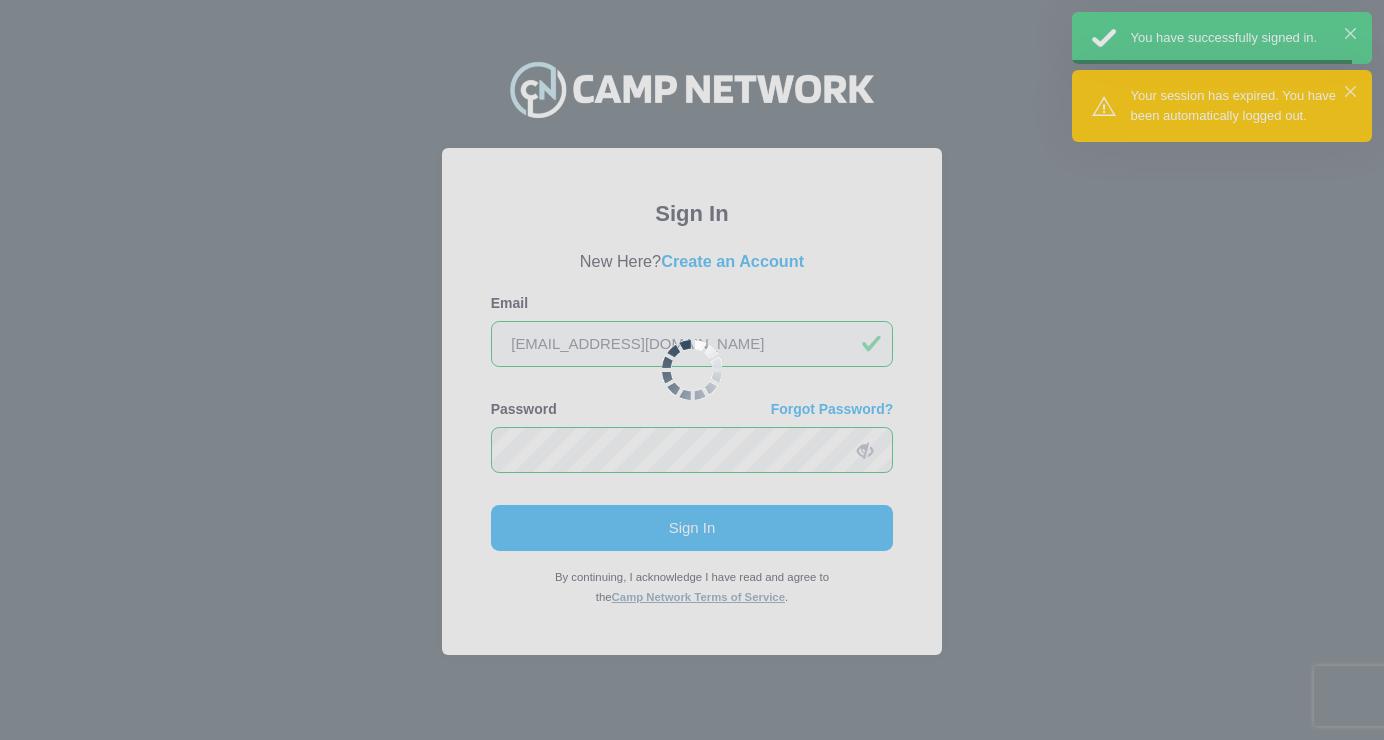 scroll, scrollTop: 0, scrollLeft: 0, axis: both 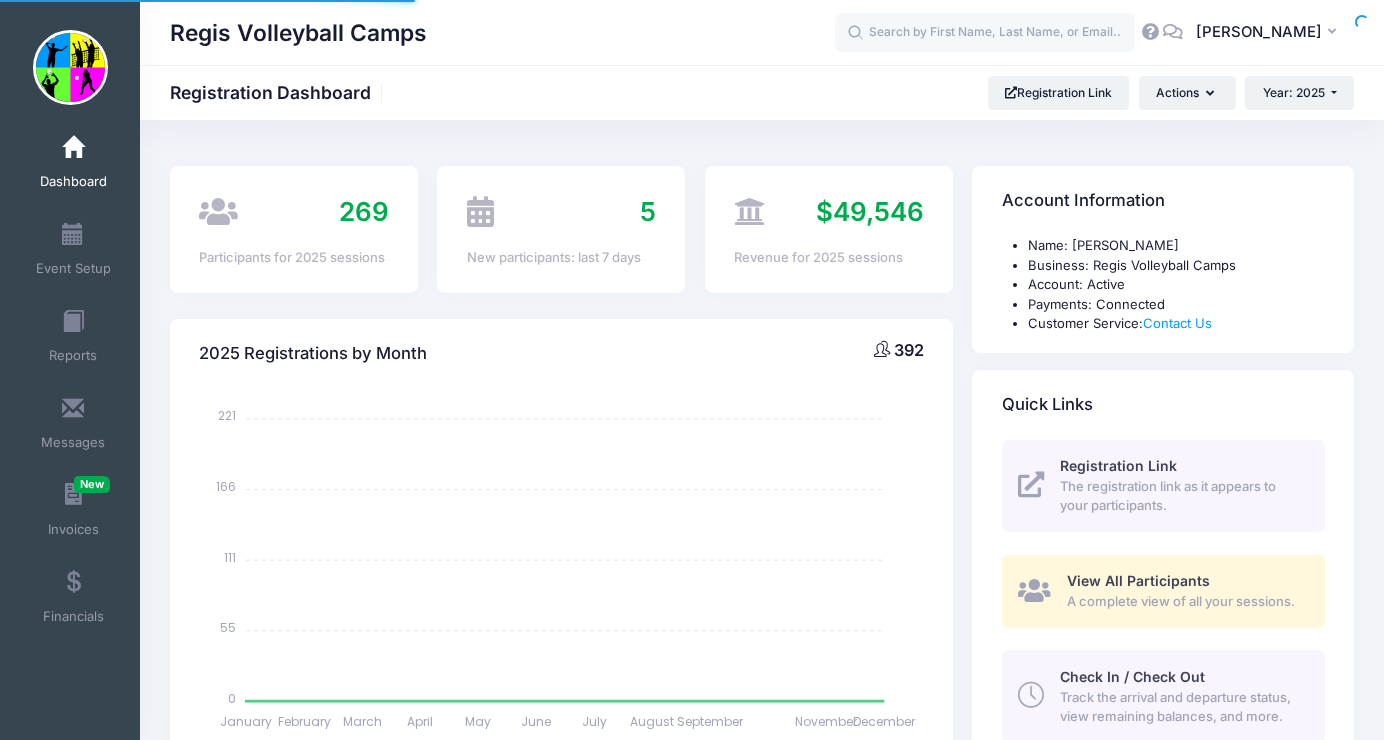 select 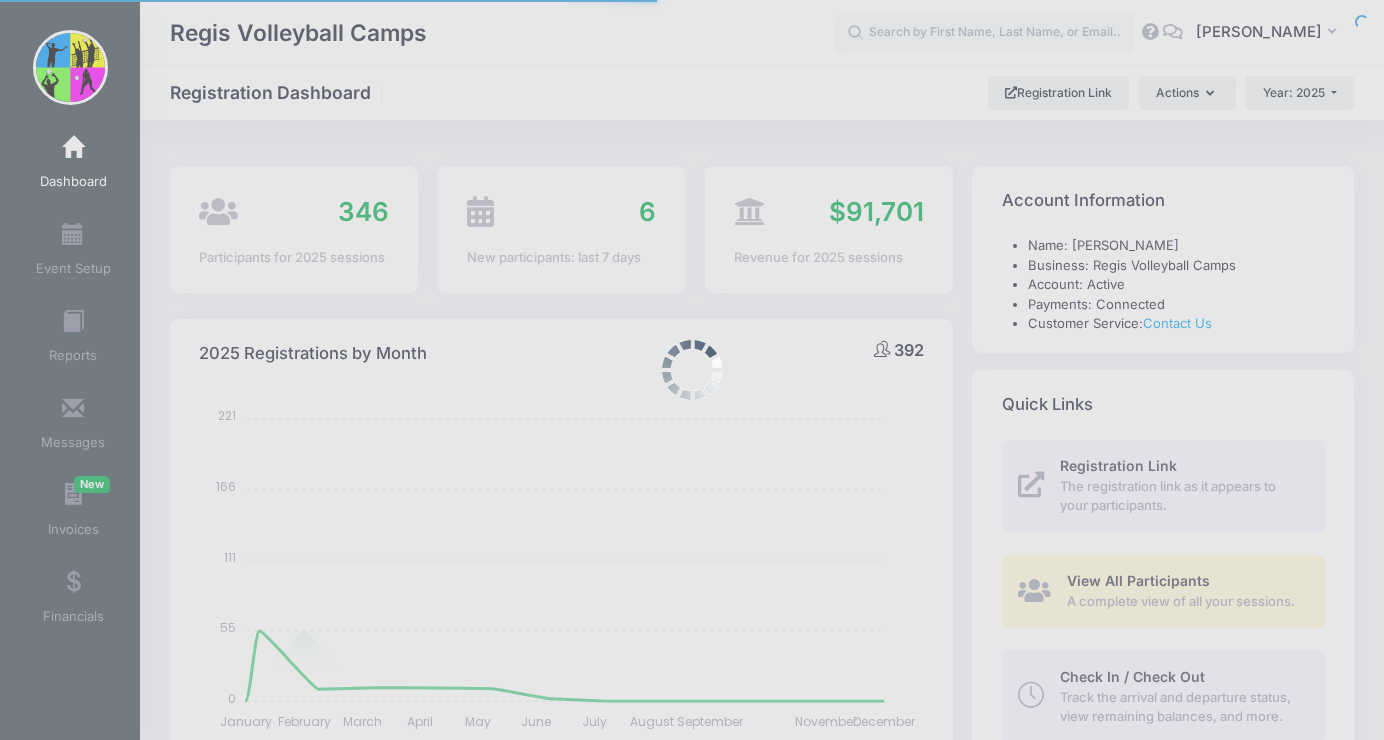 scroll, scrollTop: 0, scrollLeft: 0, axis: both 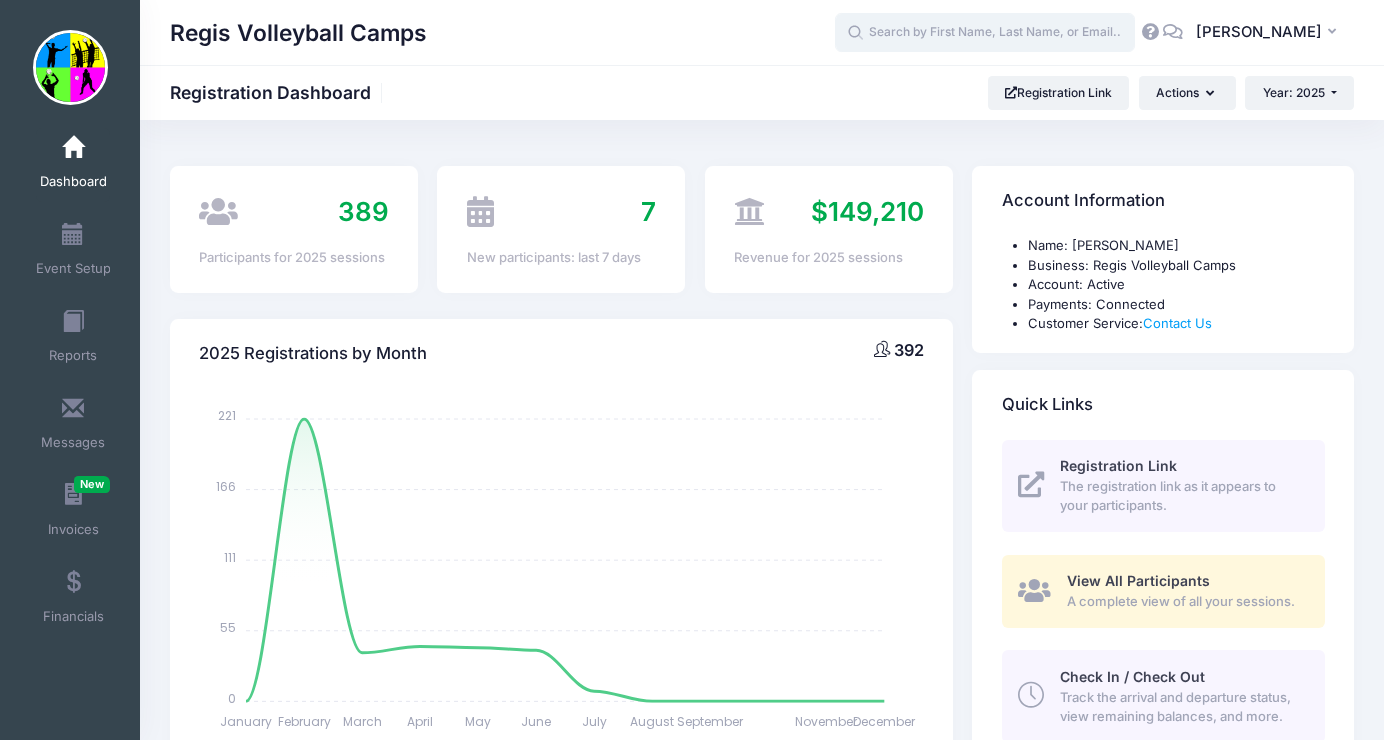 click at bounding box center [985, 33] 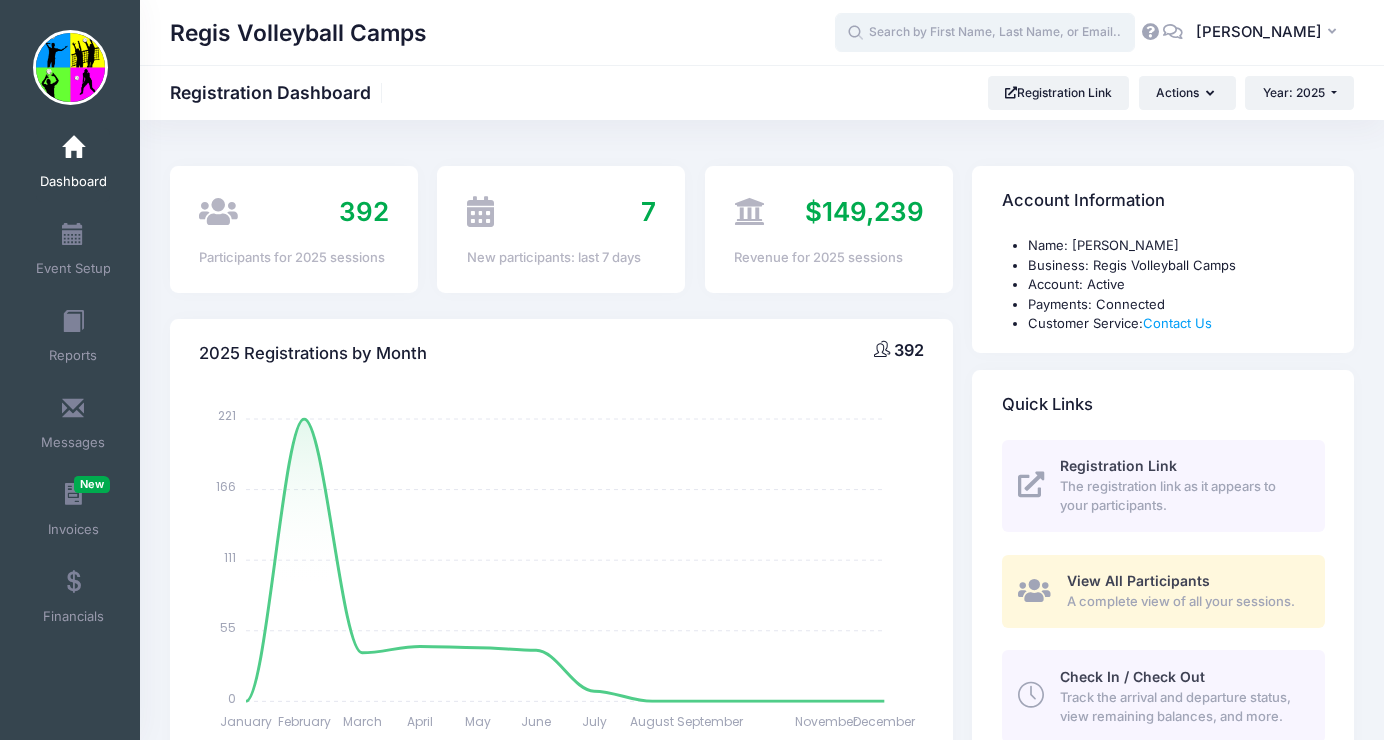 paste on "Charlotte Fleming" 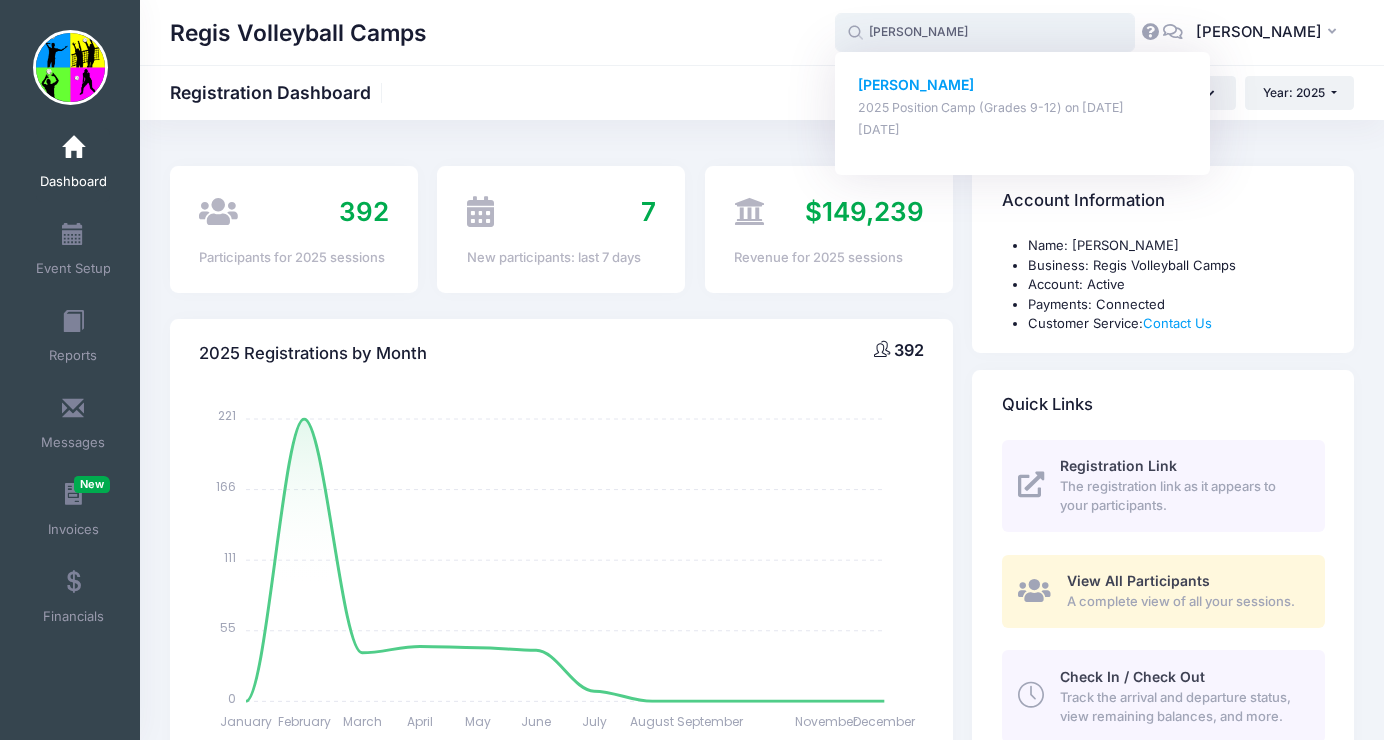 click on "Charlotte Fleming" 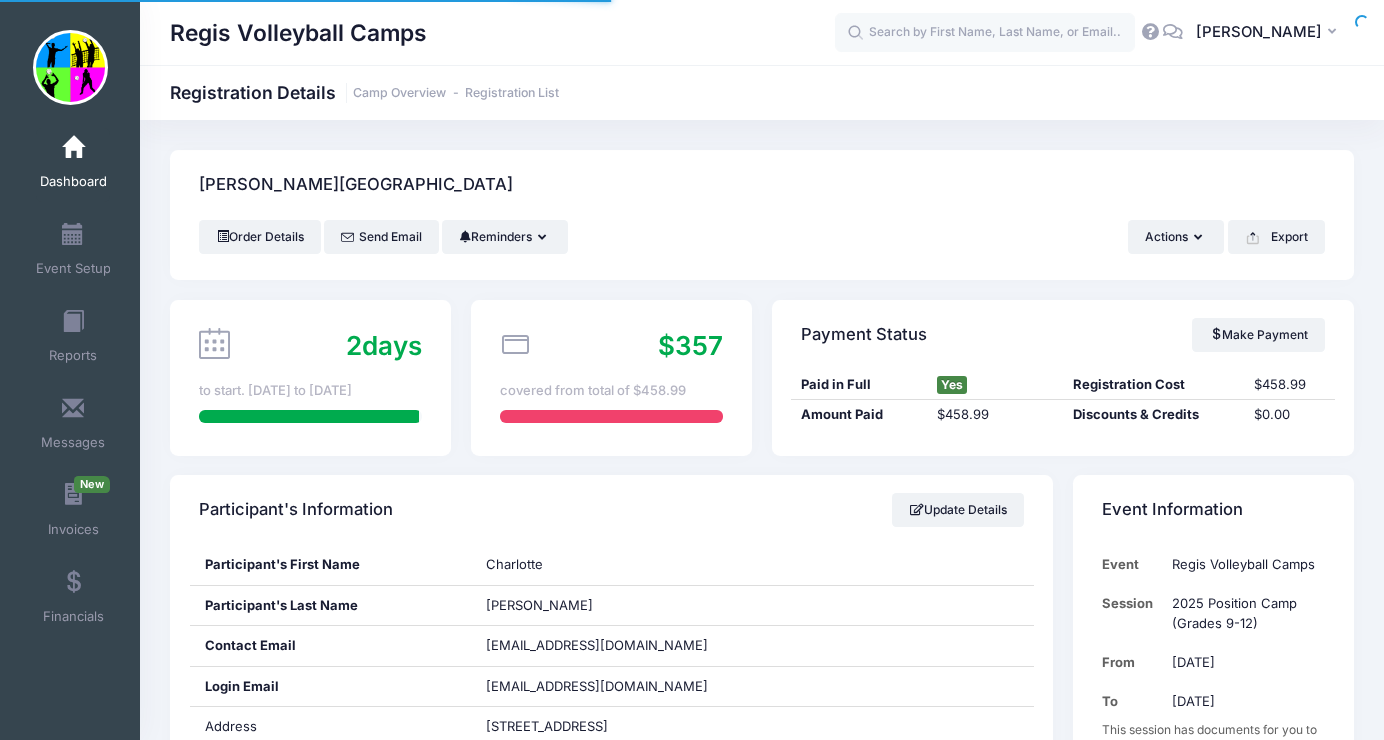scroll, scrollTop: 5, scrollLeft: 0, axis: vertical 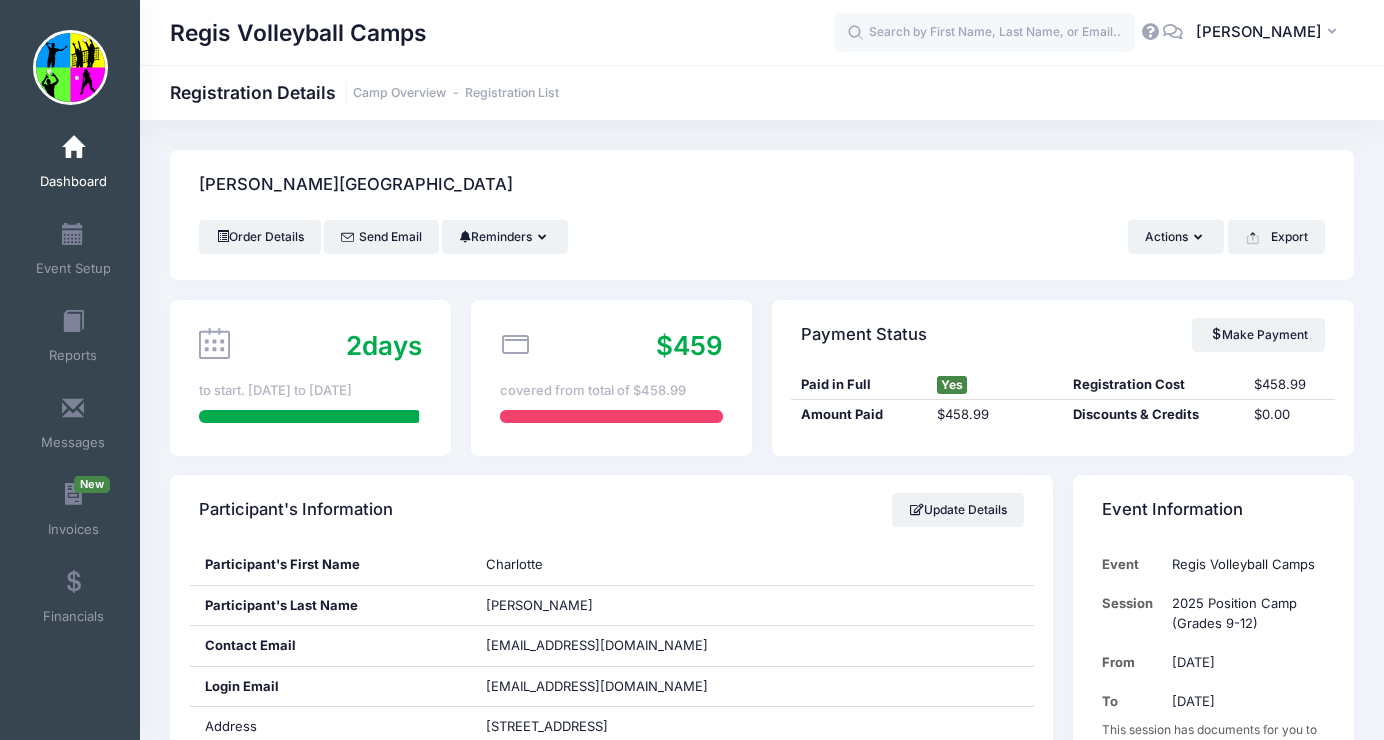 click on "Fleming, Charlotte
Order Details
Send Email
Reminders      Send Payment Reminder
Send Document Reminder
Actions" at bounding box center [762, 1597] 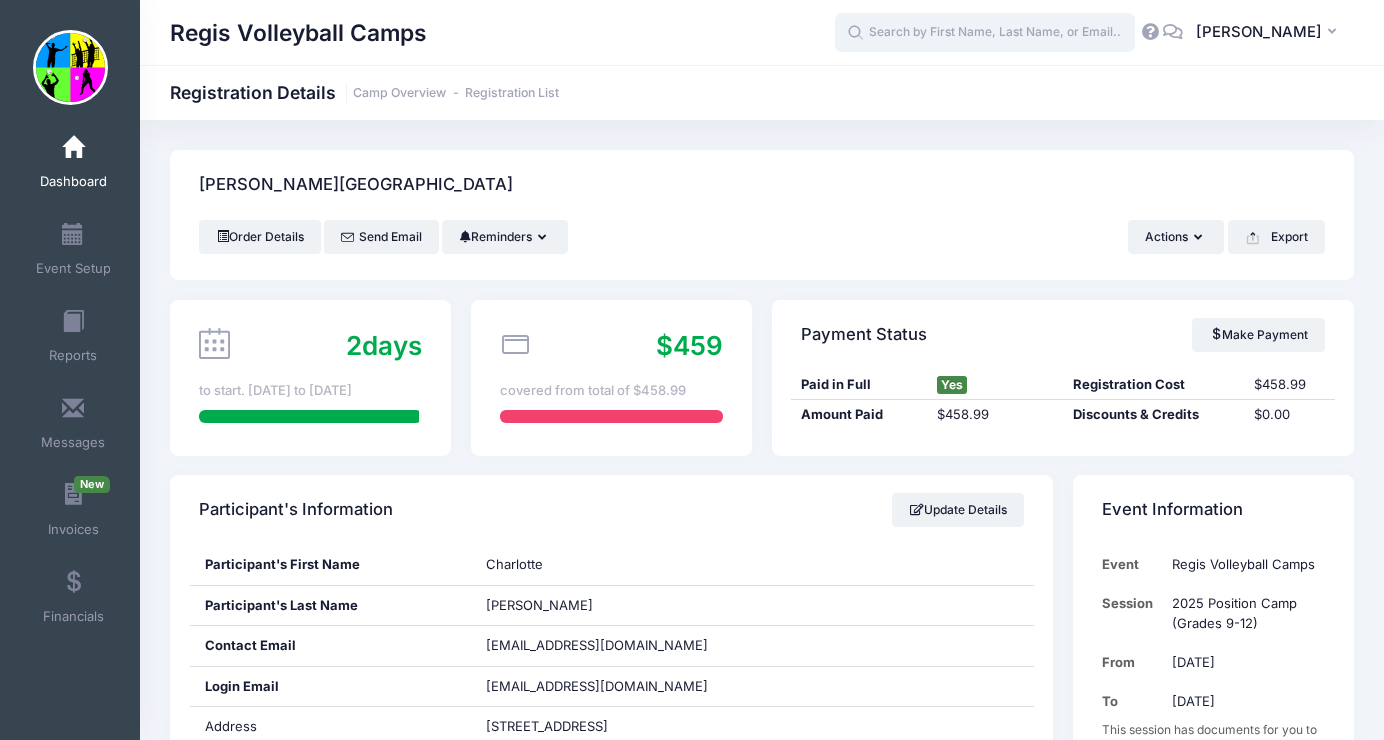 click at bounding box center (985, 33) 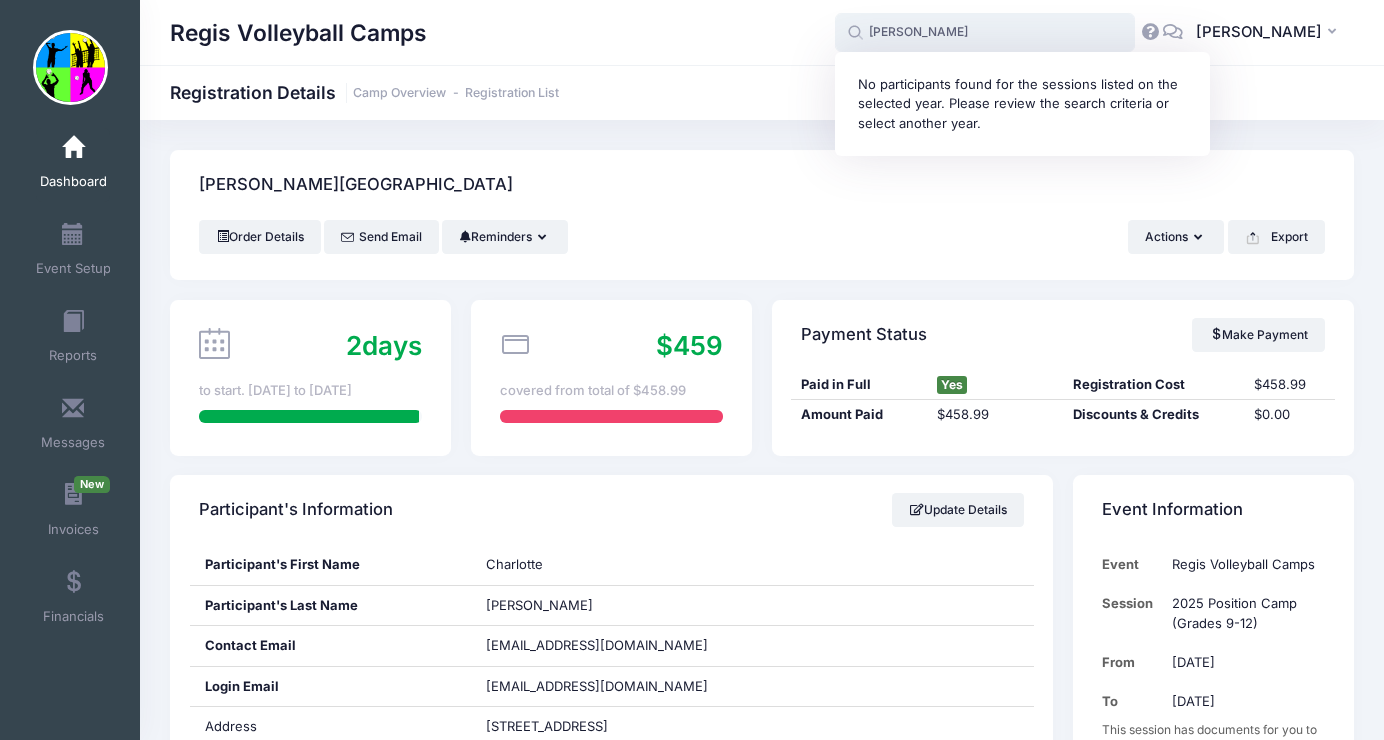 drag, startPoint x: 965, startPoint y: 33, endPoint x: 860, endPoint y: 24, distance: 105.38501 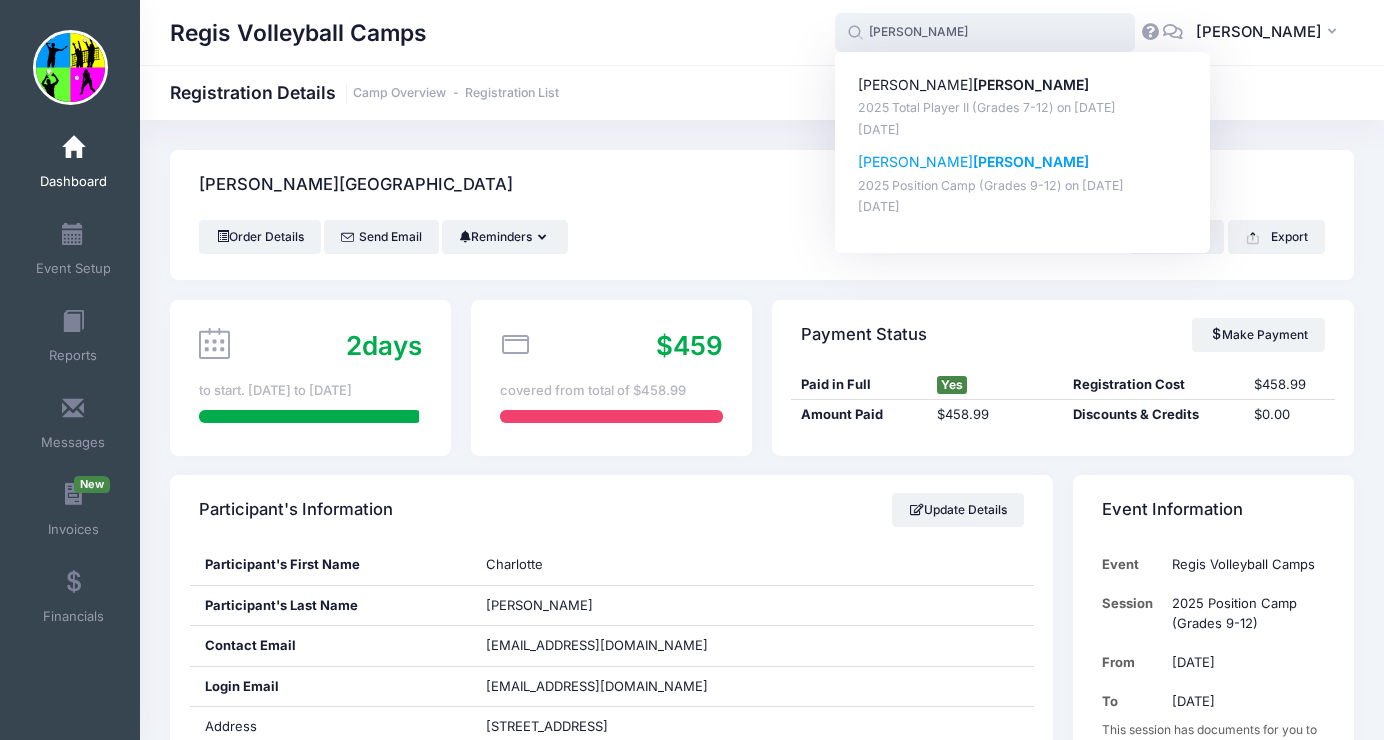 click on "Pratyusha  Shrestha" at bounding box center [1023, 162] 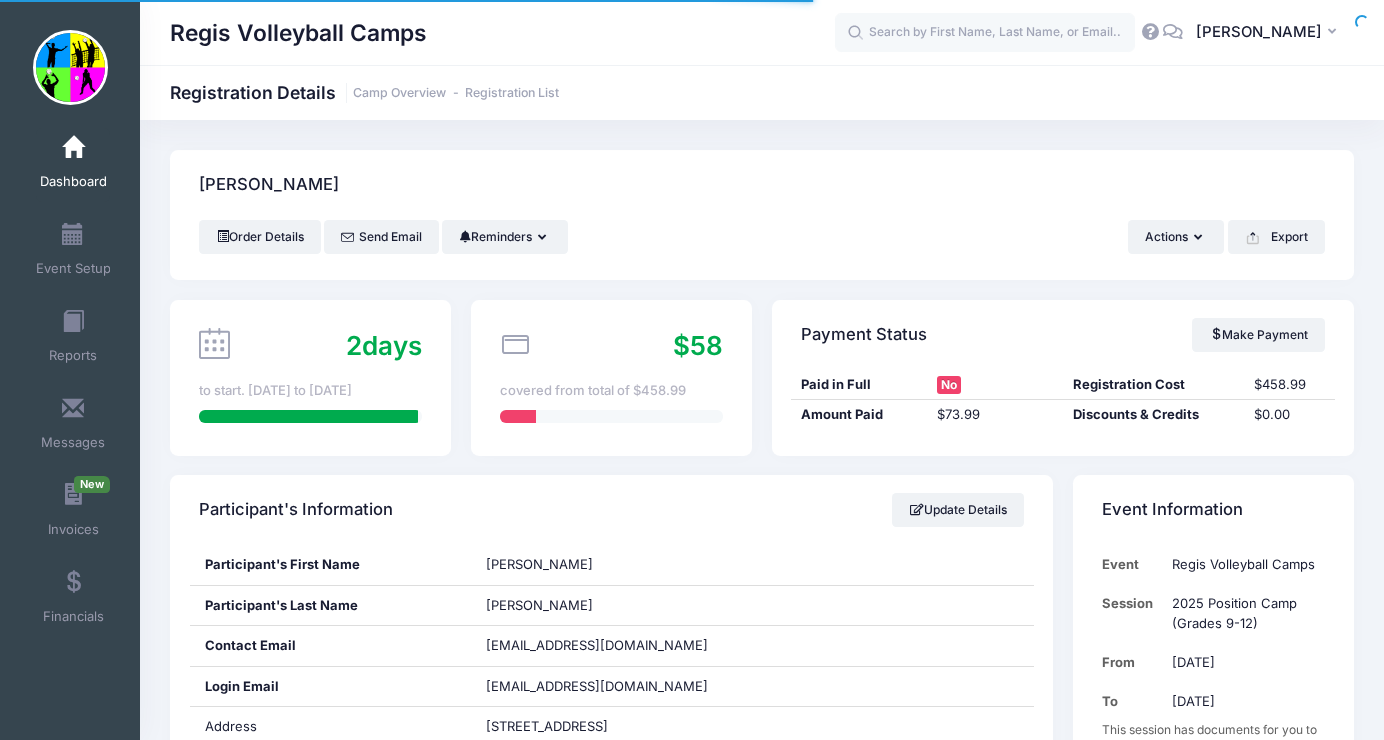 scroll, scrollTop: 0, scrollLeft: 0, axis: both 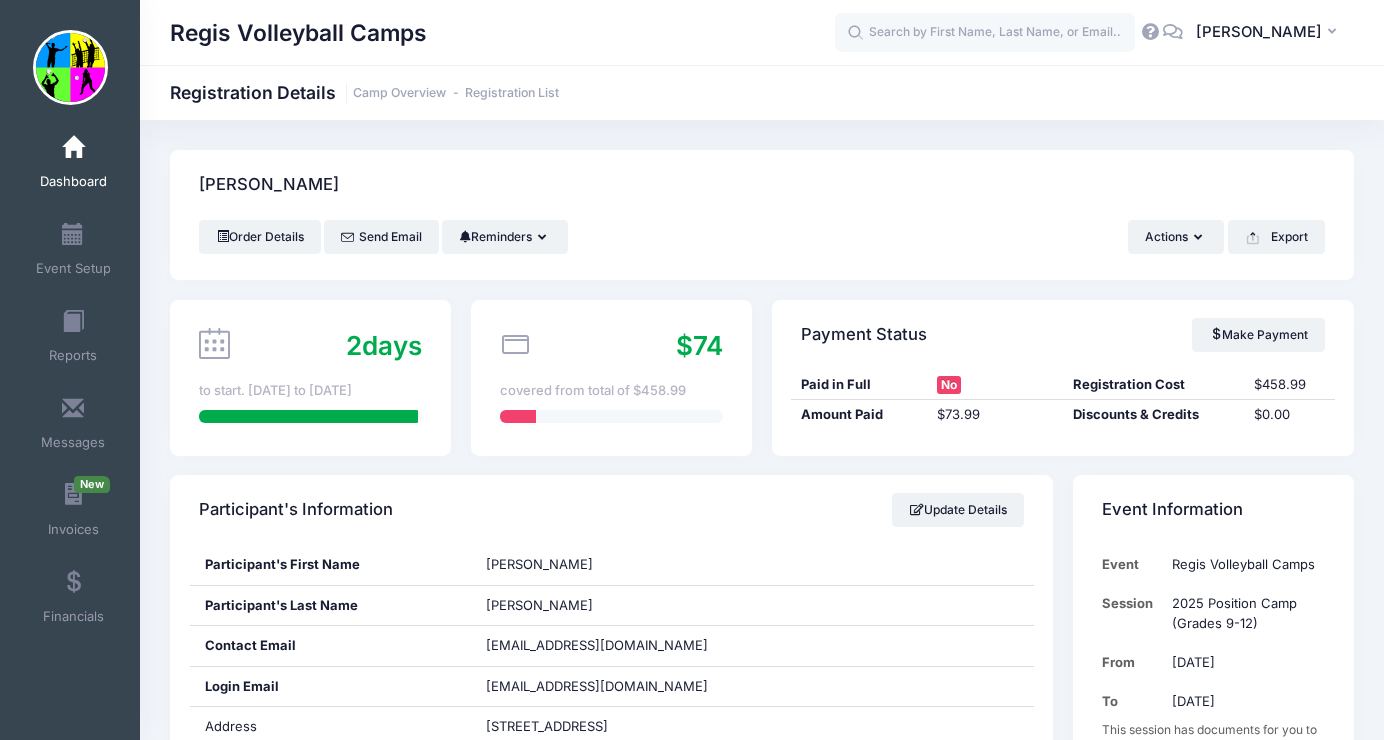 click at bounding box center (73, 148) 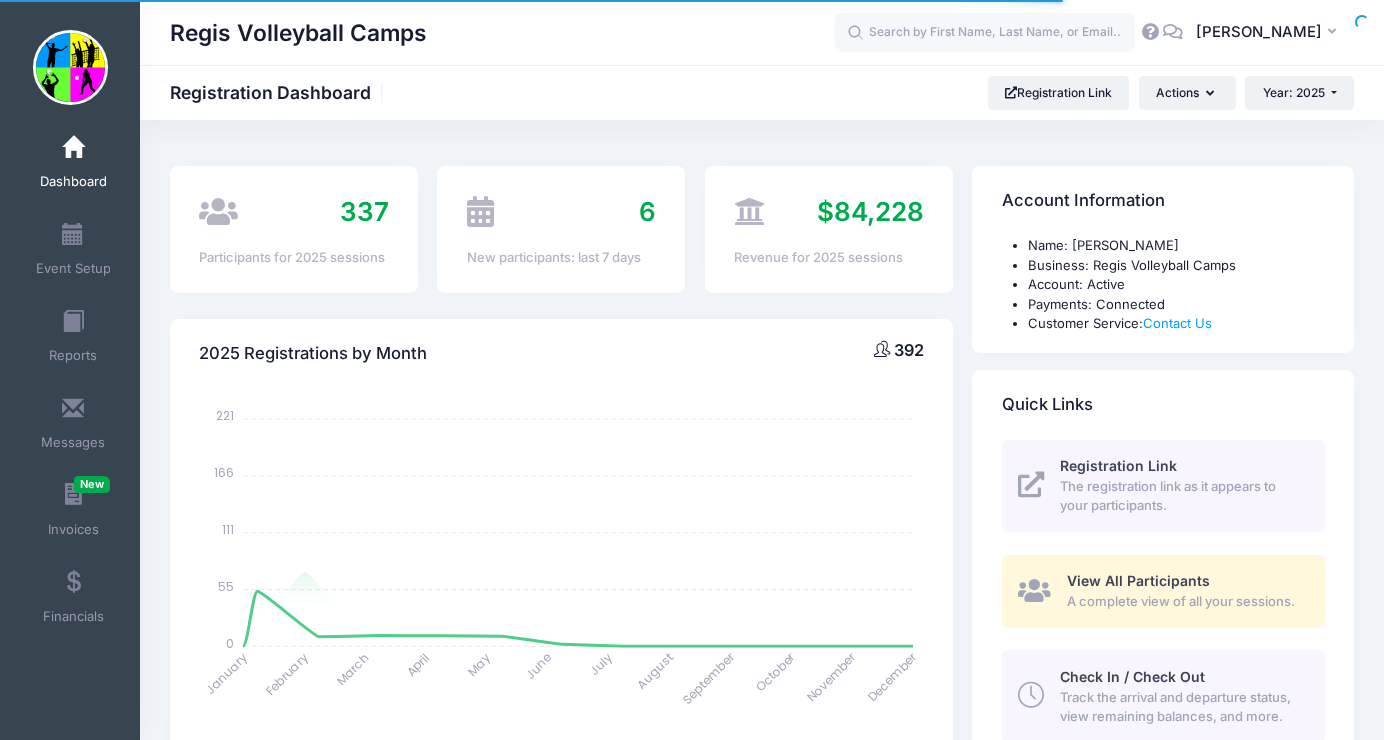 select 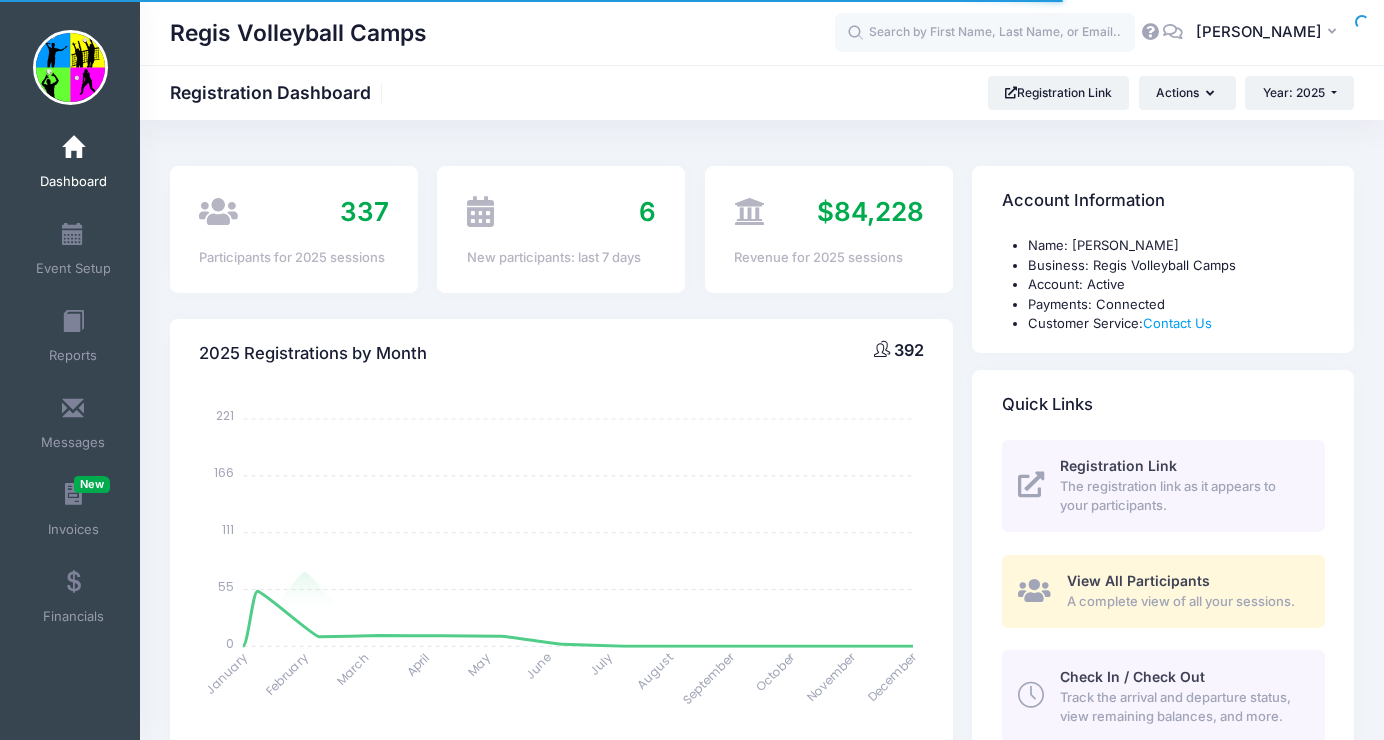 scroll, scrollTop: 0, scrollLeft: 0, axis: both 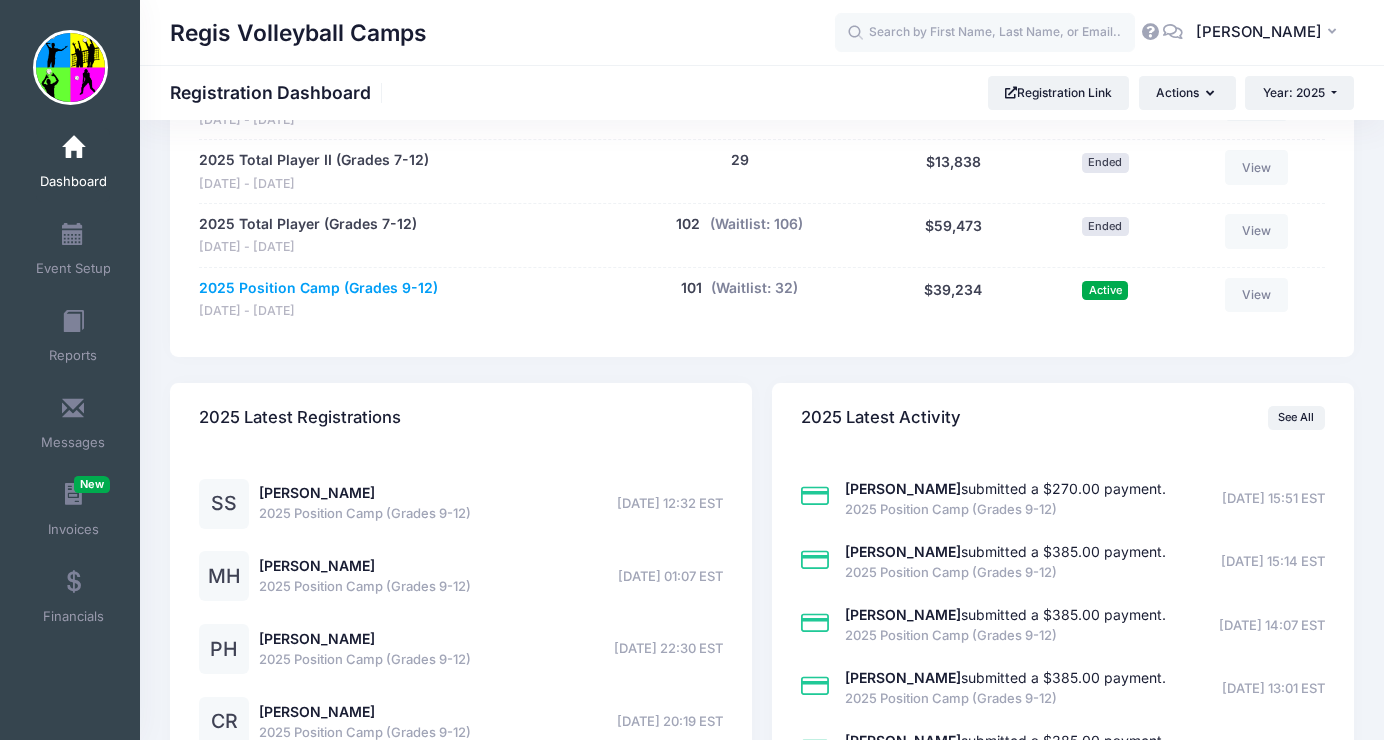 click on "2025 Position Camp (Grades 9-12)" at bounding box center (318, 288) 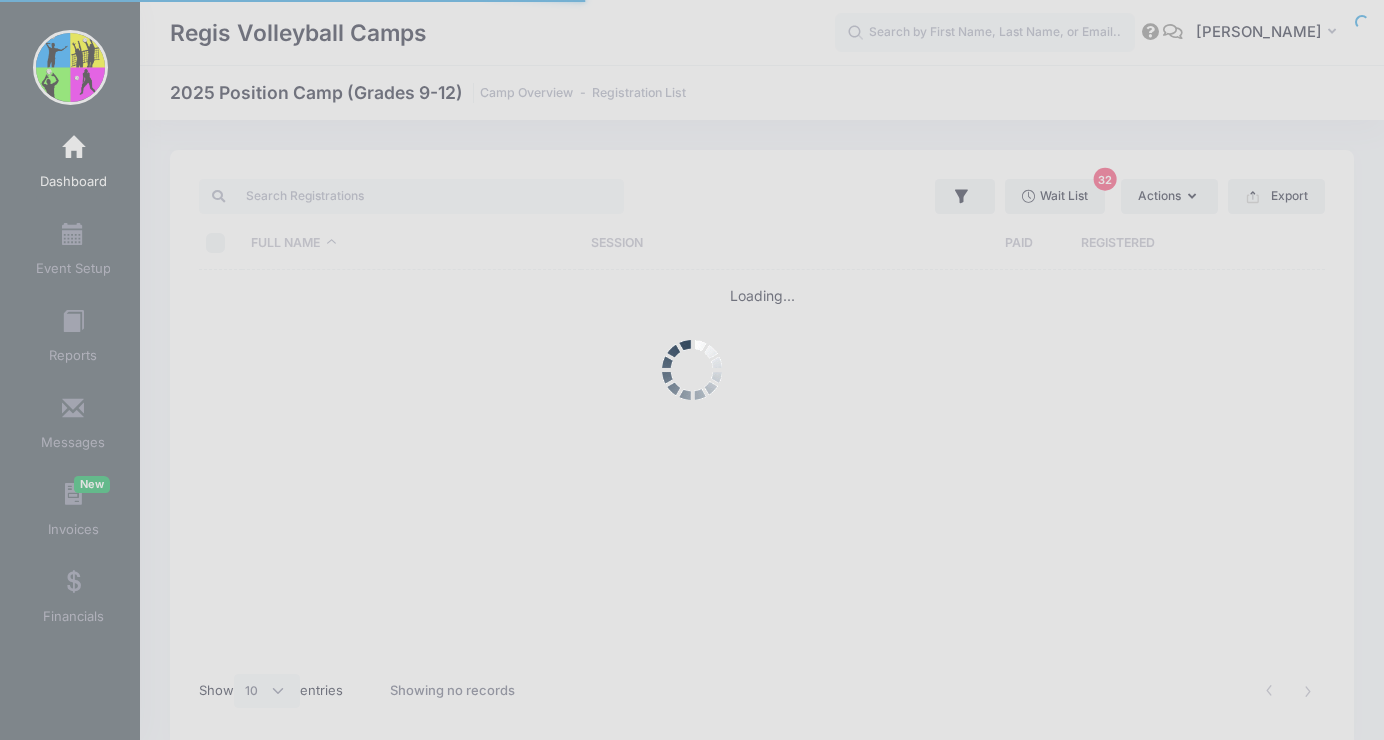 select on "10" 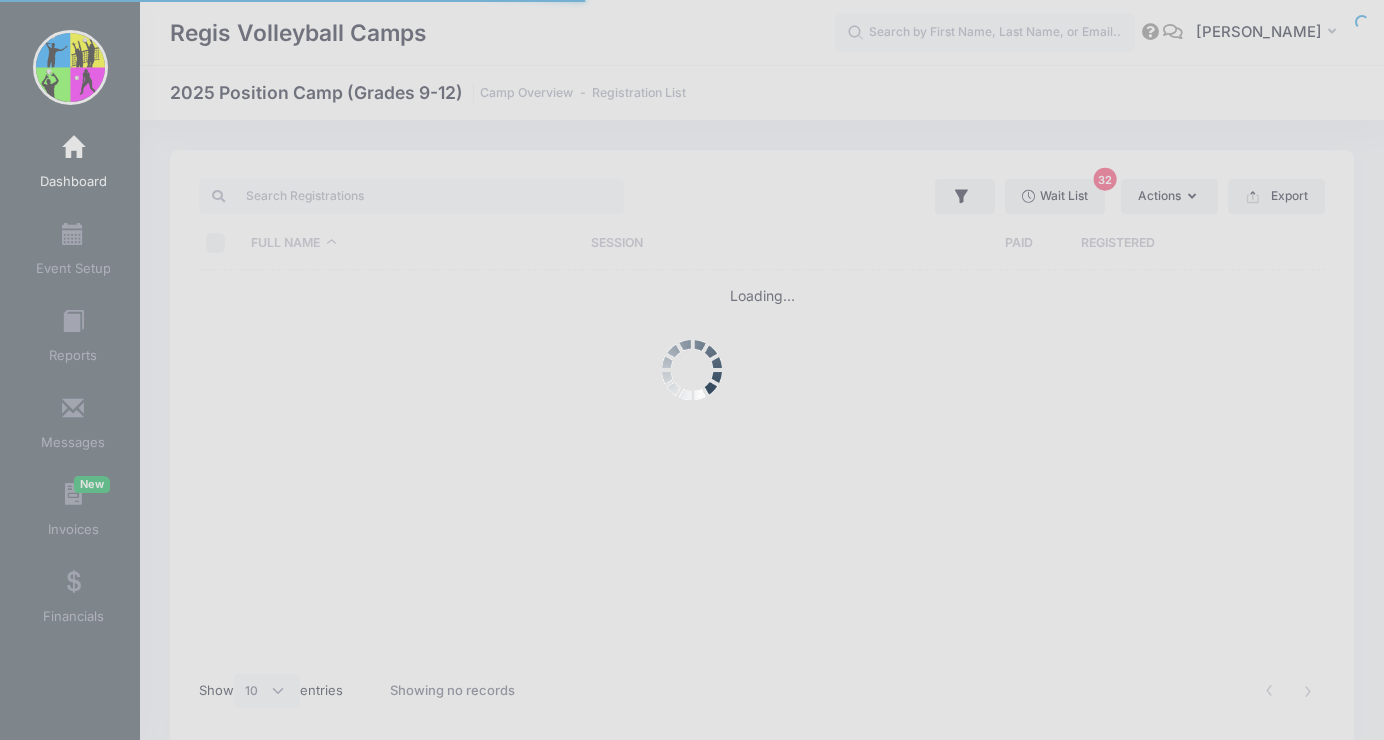 scroll, scrollTop: 0, scrollLeft: 0, axis: both 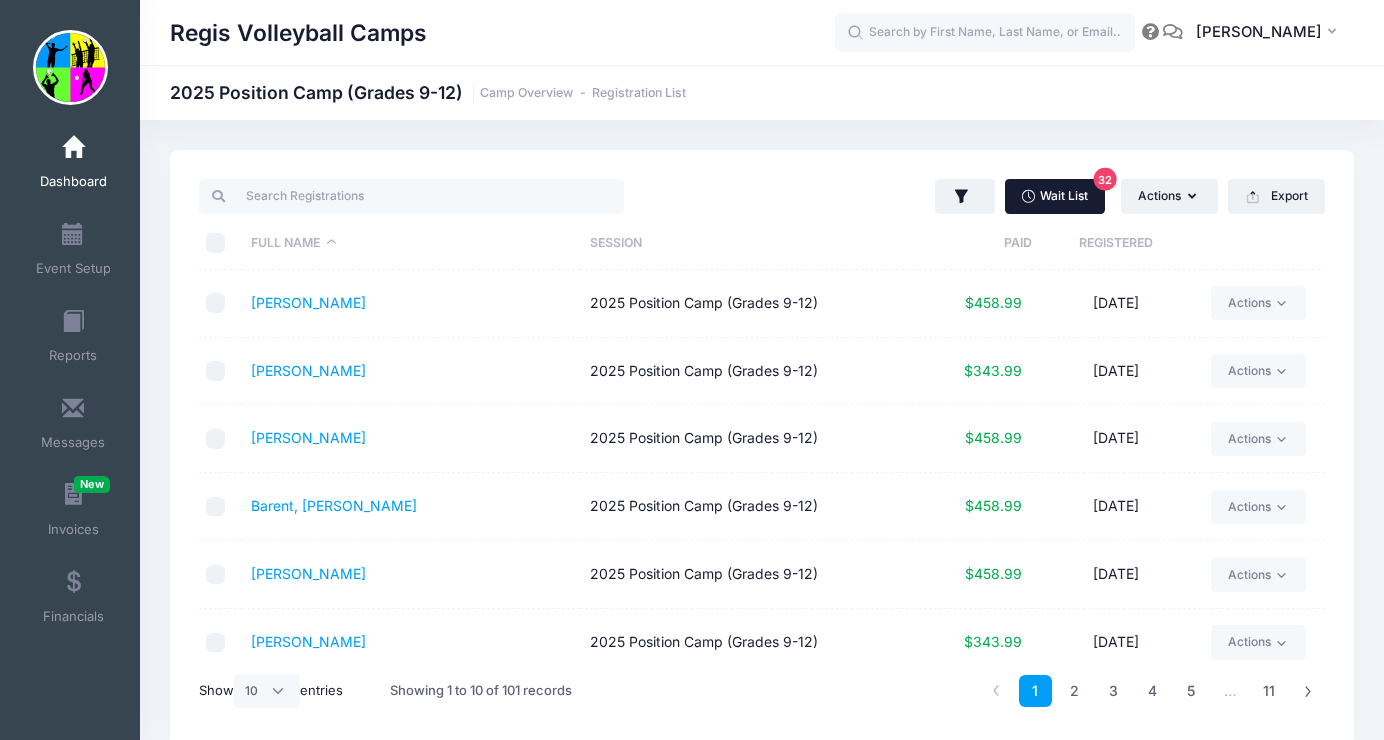 click on "Wait List
32" at bounding box center [1055, 196] 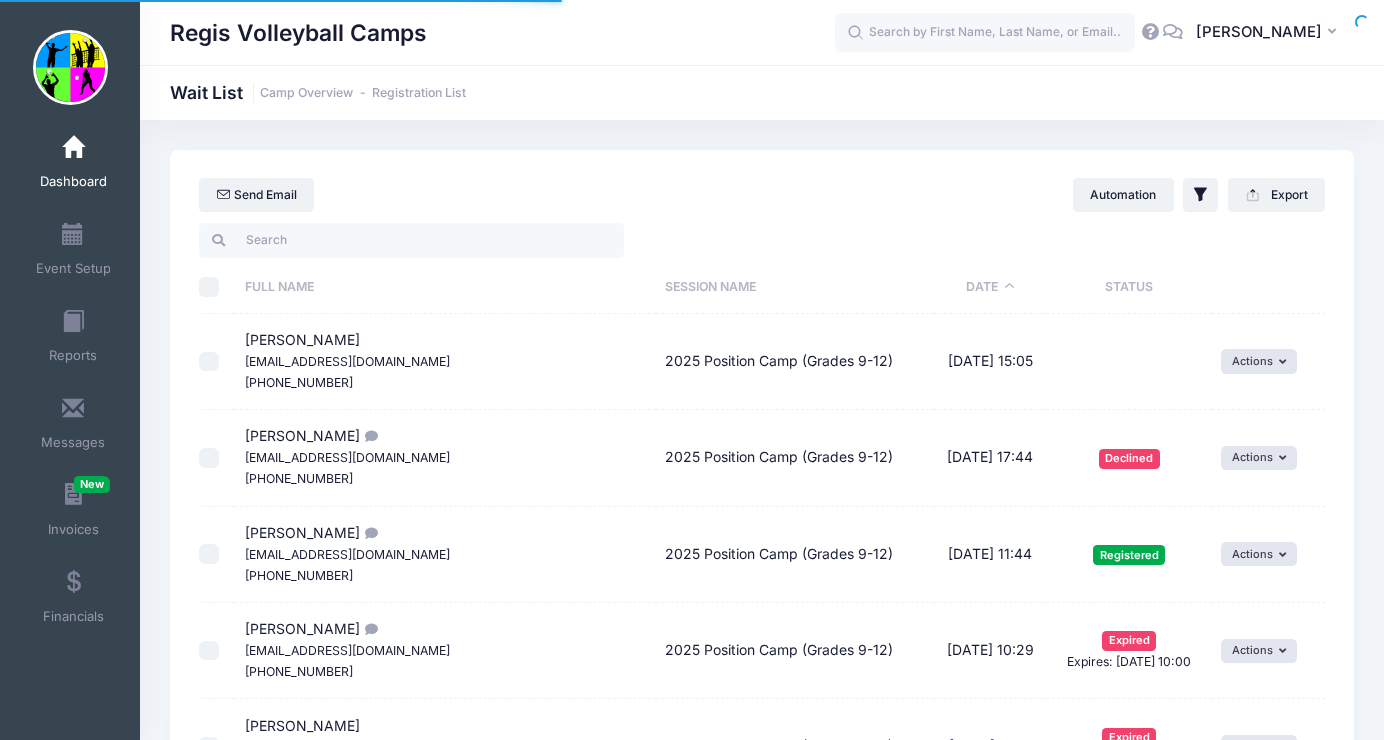 select on "50" 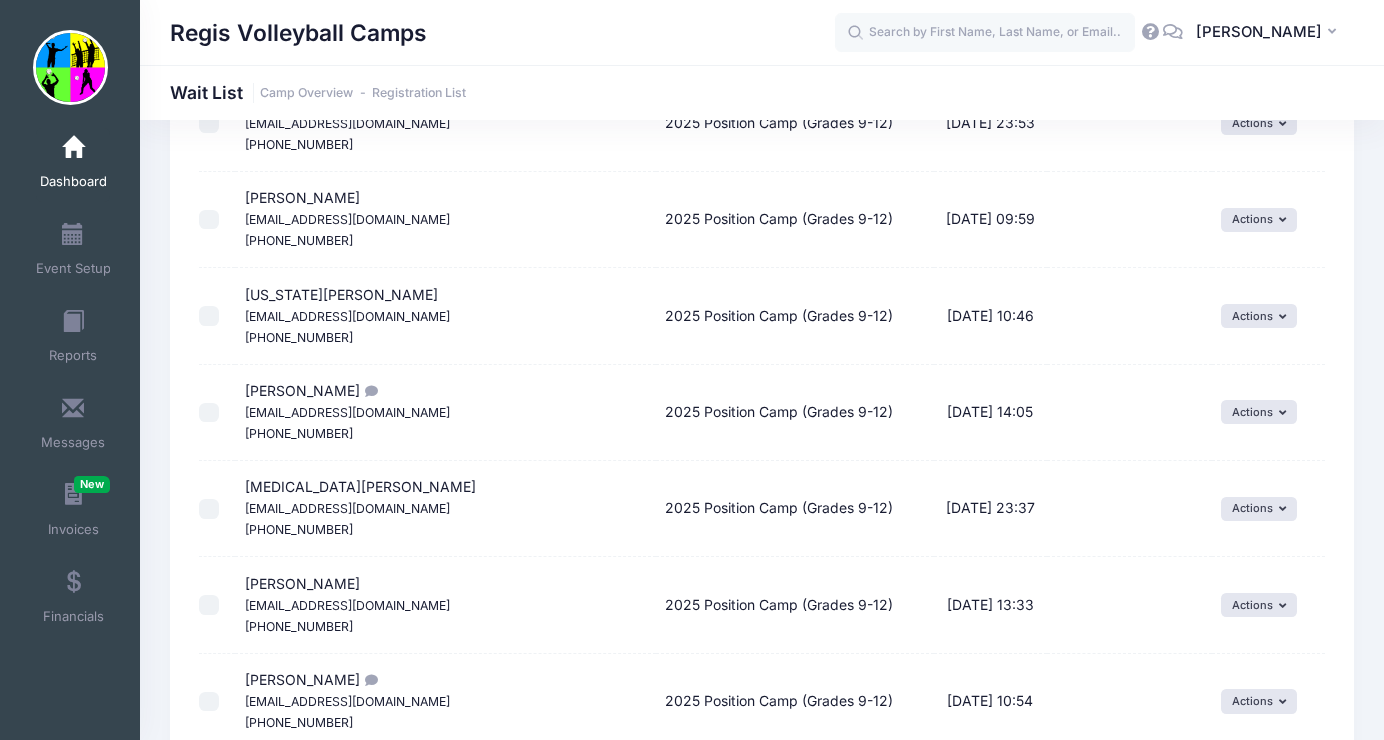 scroll, scrollTop: 3422, scrollLeft: 0, axis: vertical 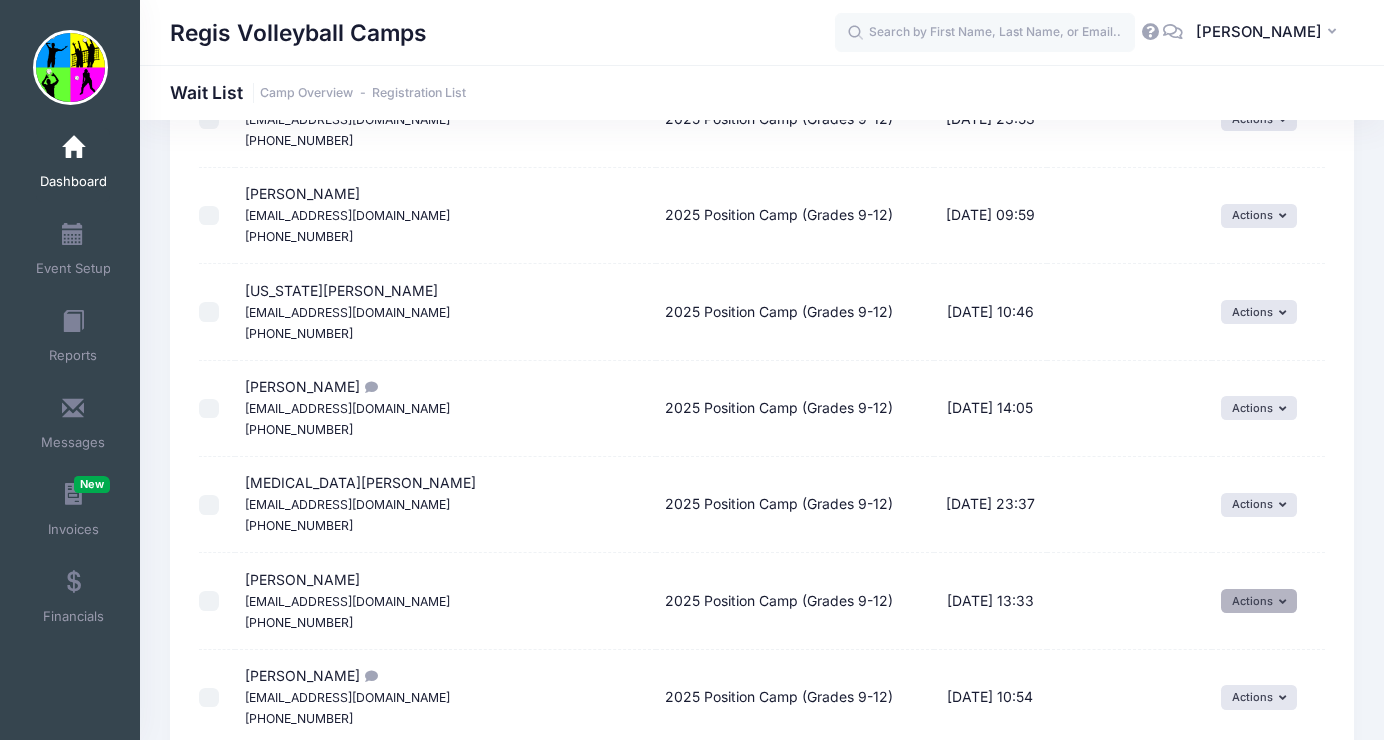 click on "Actions" at bounding box center [1259, 601] 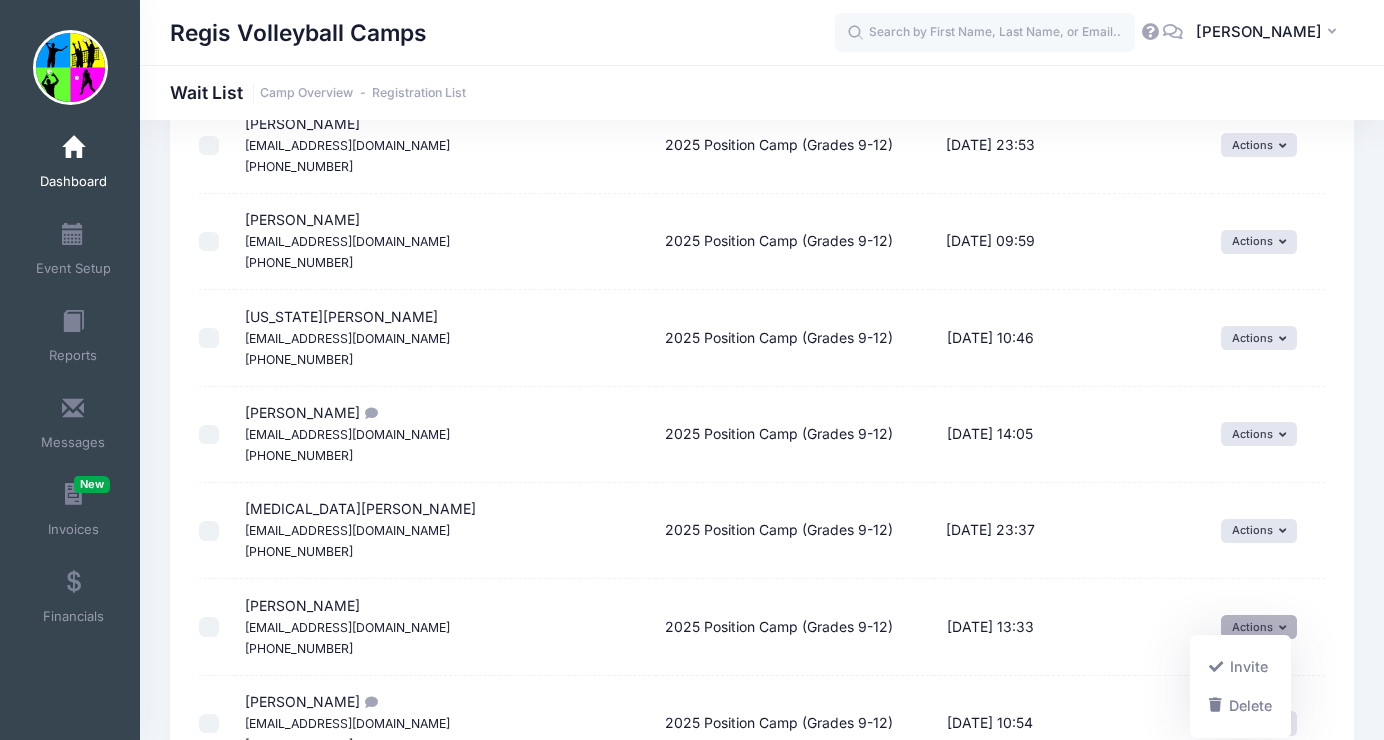 scroll, scrollTop: 3405, scrollLeft: 0, axis: vertical 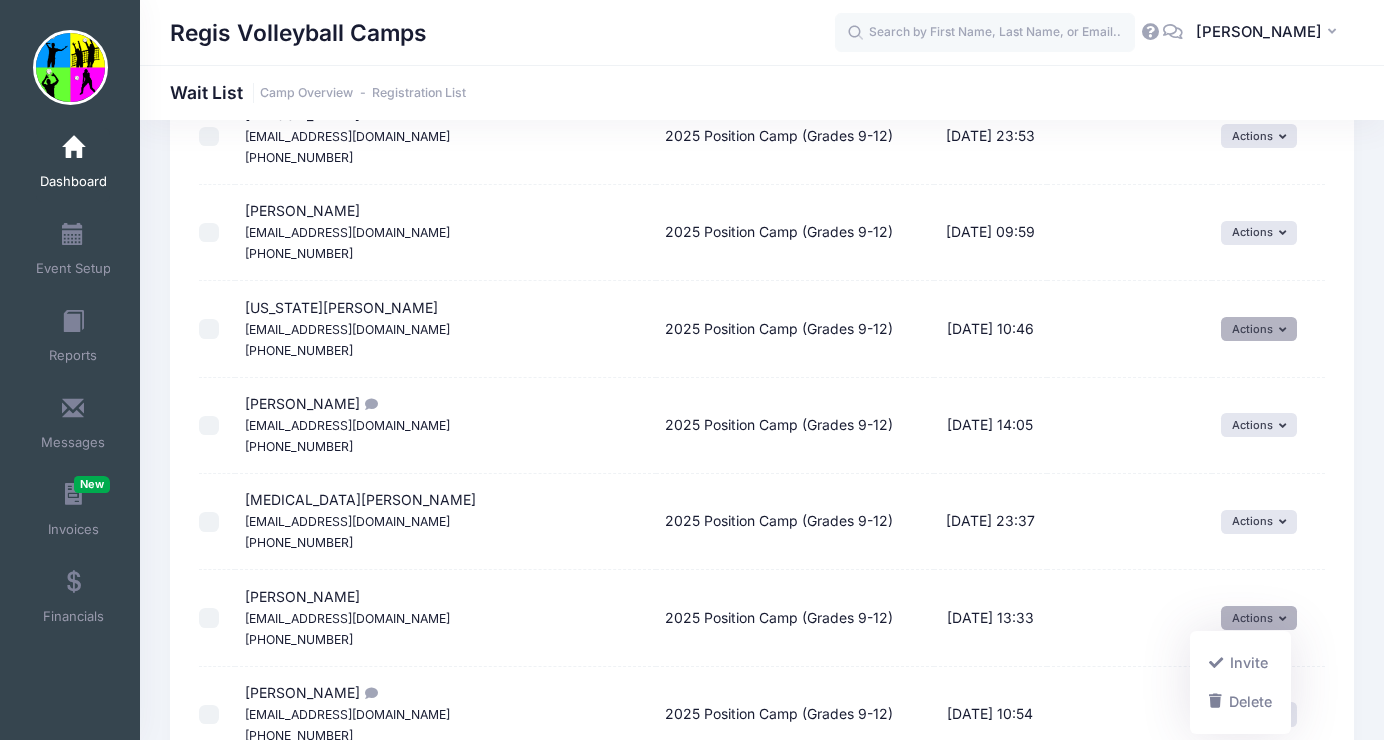 click on "Actions" at bounding box center (1259, 329) 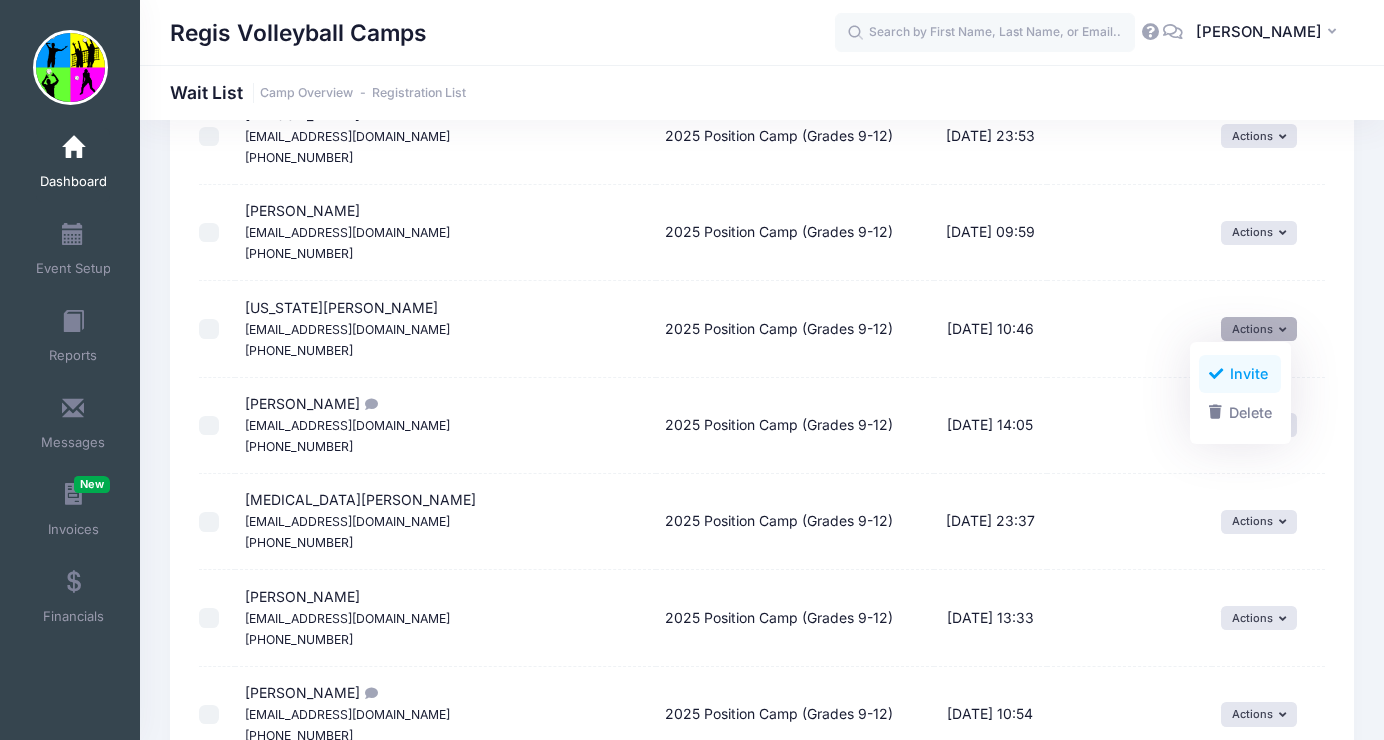 click on "Invite" at bounding box center [1240, 374] 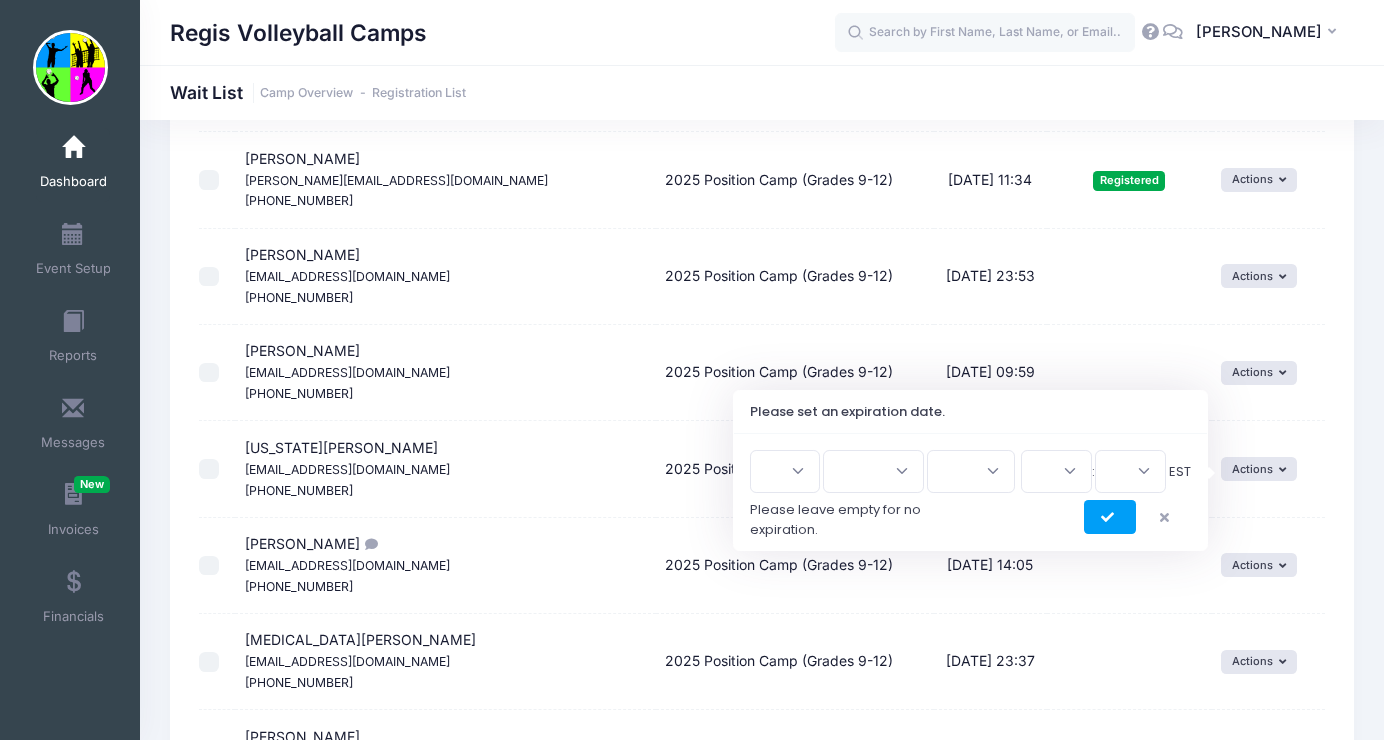 click on "1 2 3 4 5 6 7 8 9 10 11 12 13 14 15 16 17 18 19 20 21 22 23 24 25 26 27 28 29 30 31" at bounding box center [785, 471] 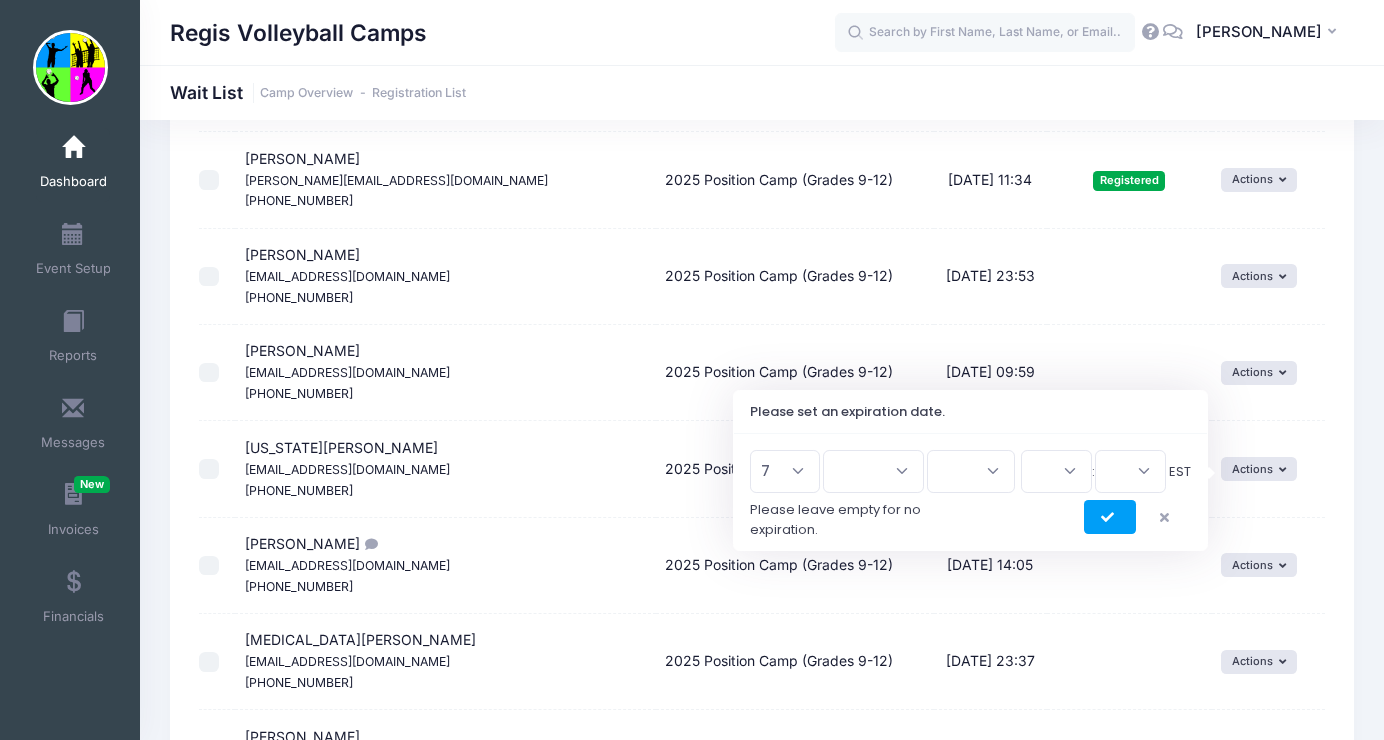 click on "1 2 3 4 5 6 7 8 9 10 11 12 13 14 15 16 17 18 19 20 21 22 23 24 25 26 27 28 29 30 [DATE] Feb Mar Apr May Jun [DATE] Aug Sep Oct Nov [DATE] 2025    00 01 02 03 04 05 06 07 08 09 10 11 12 13 14 15 16 17 18 19 20 21 22 23 : 00 15 30 45" at bounding box center [971, 492] 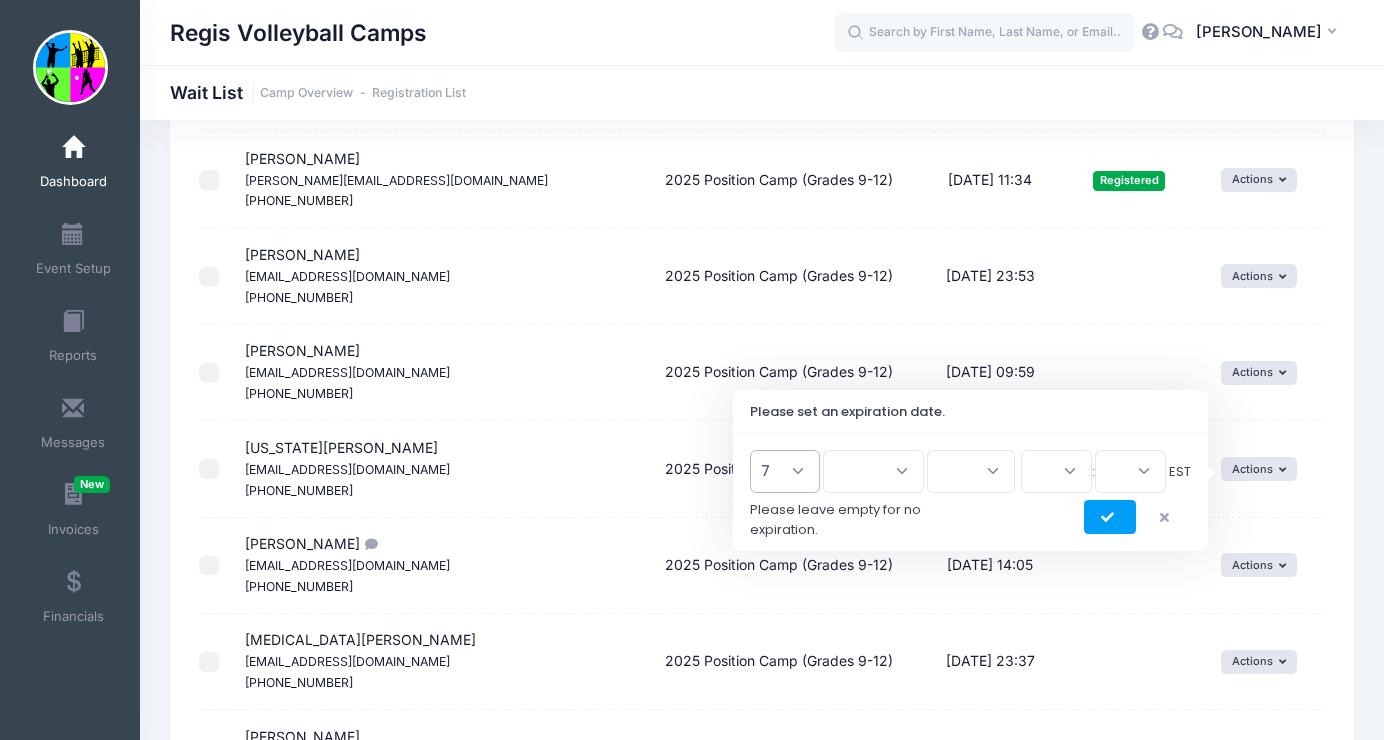 click on "1 2 3 4 5 6 7 8 9 10 11 12 13 14 15 16 17 18 19 20 21 22 23 24 25 26 27 28 29 30 31" at bounding box center [785, 471] 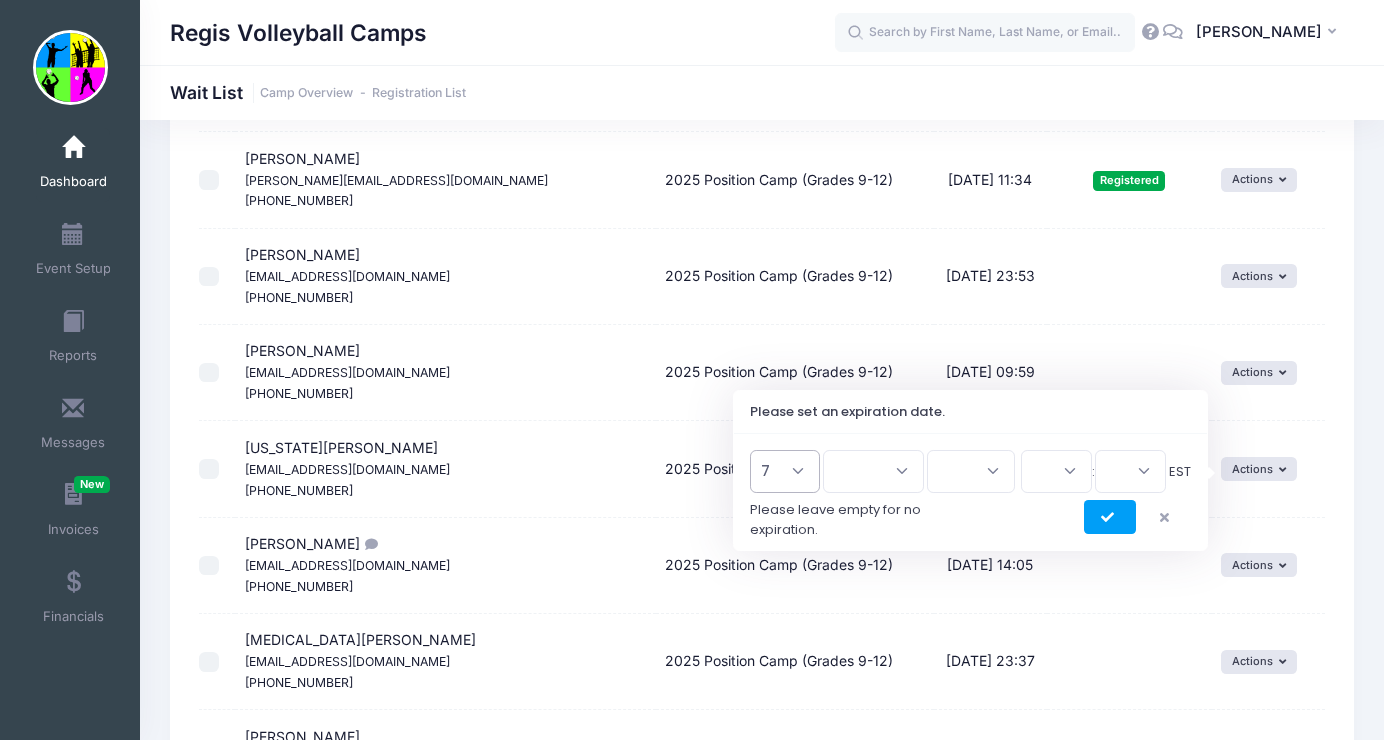 select on "11" 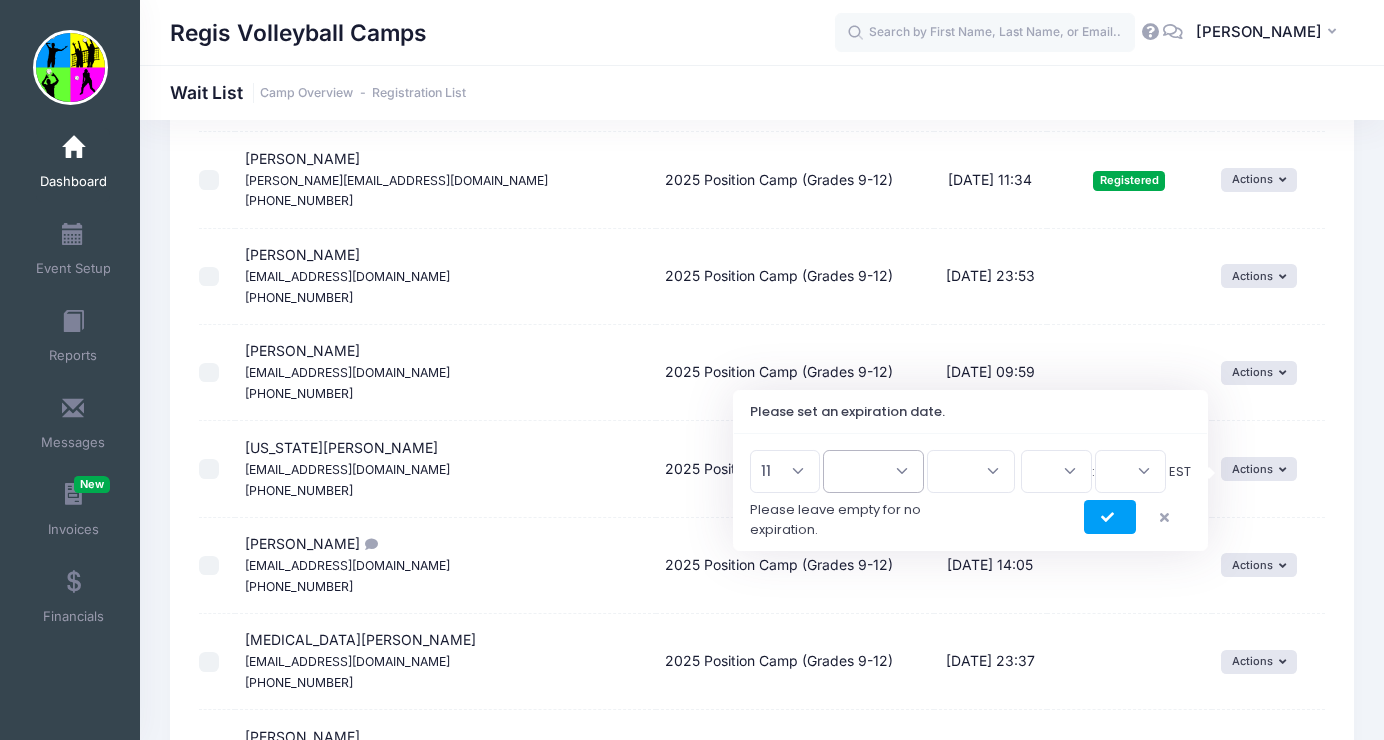 click on "Jan Feb Mar Apr May Jun [DATE] Aug Sep Oct Nov Dec" at bounding box center (873, 471) 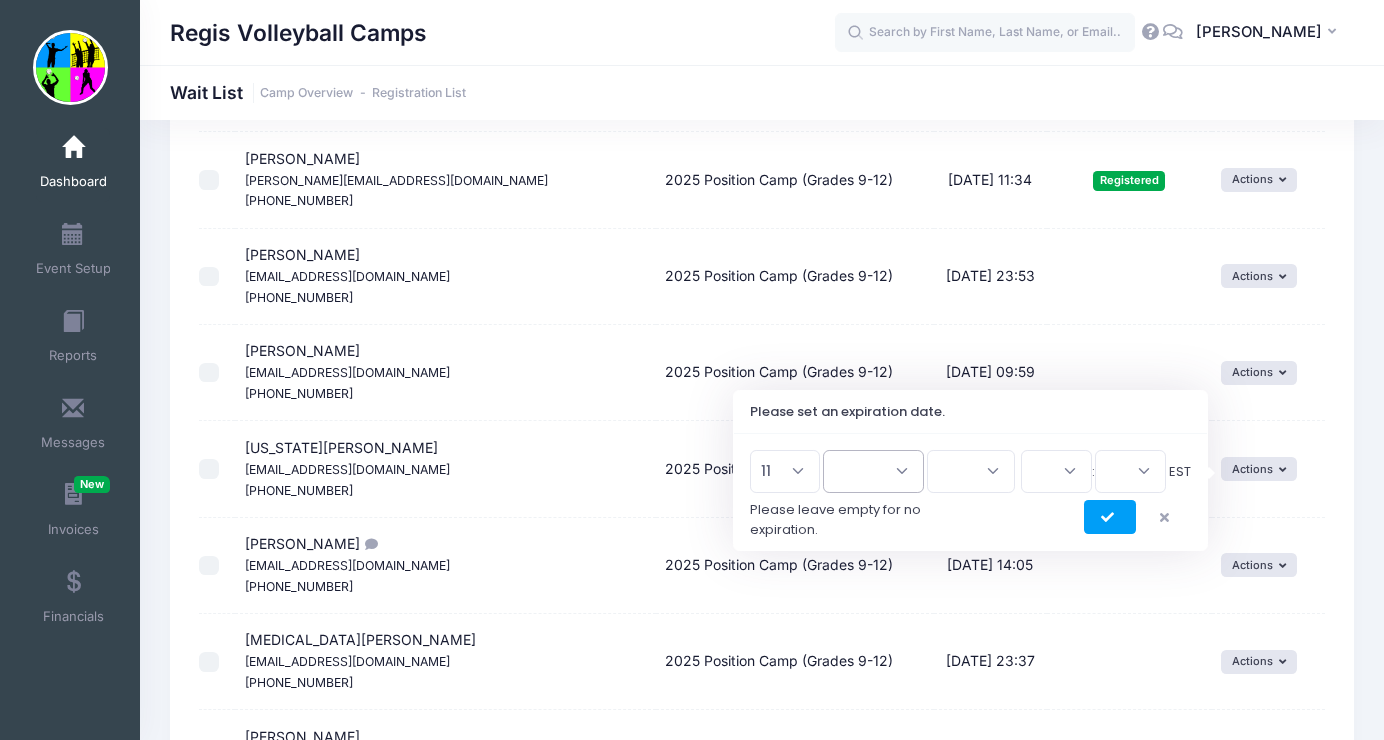 select on "6" 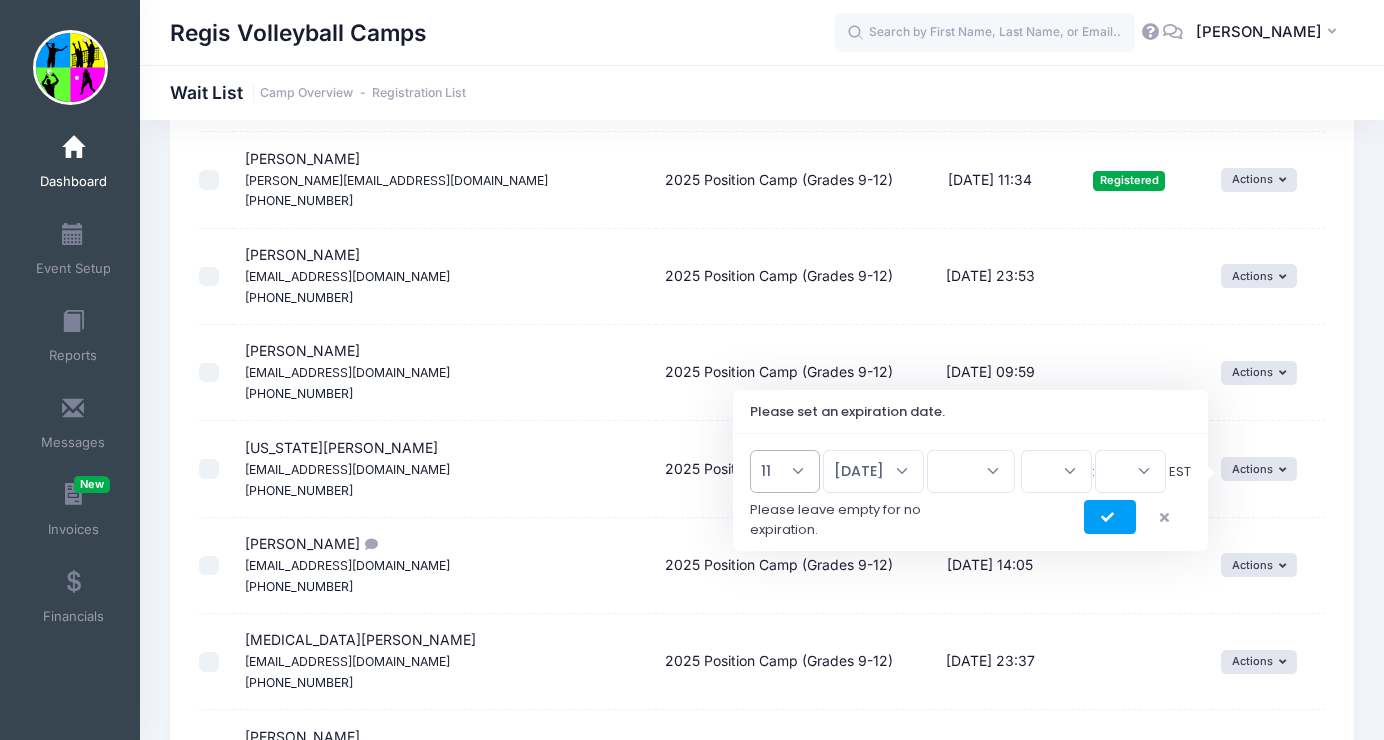 click on "1 2 3 4 5 6 7 8 9 10 11 12 13 14 15 16 17 18 19 20 21 22 23 24 25 26 27 28 29 30 31" at bounding box center (785, 471) 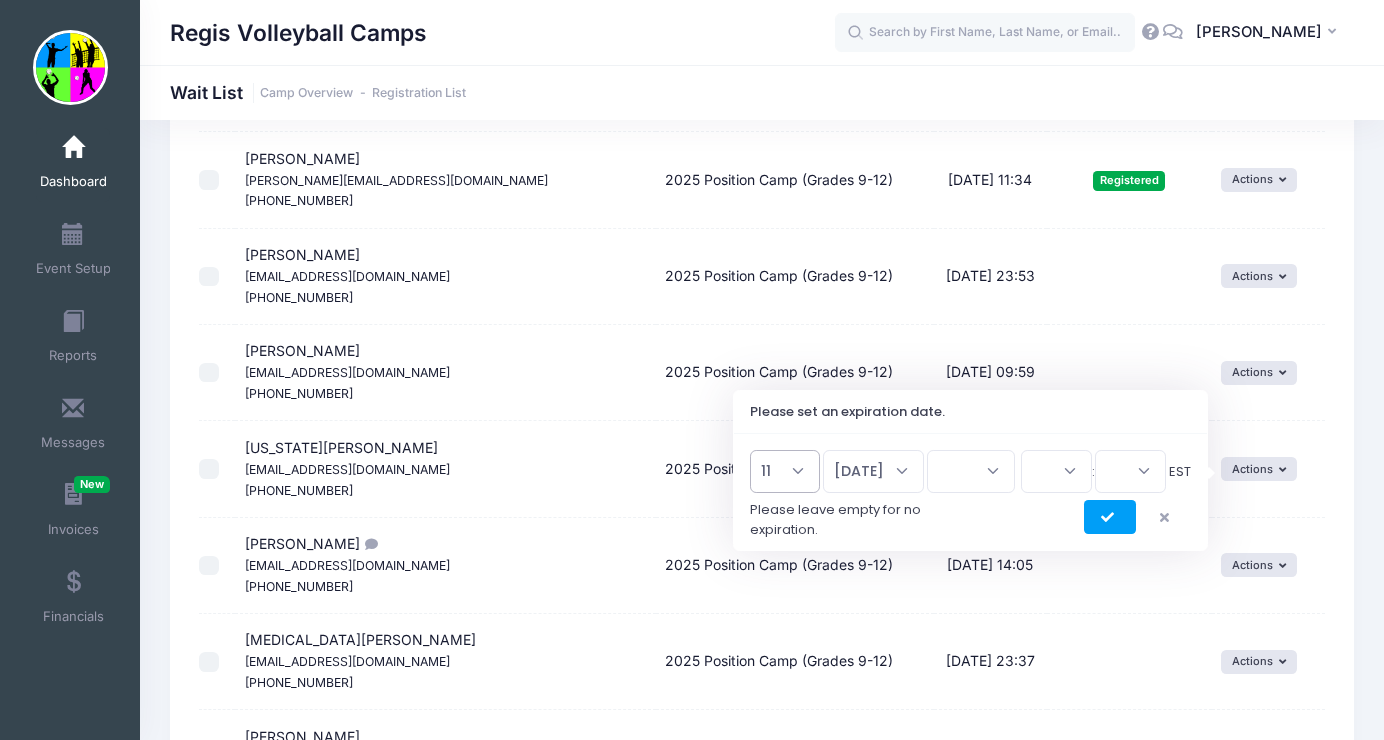 select on "12" 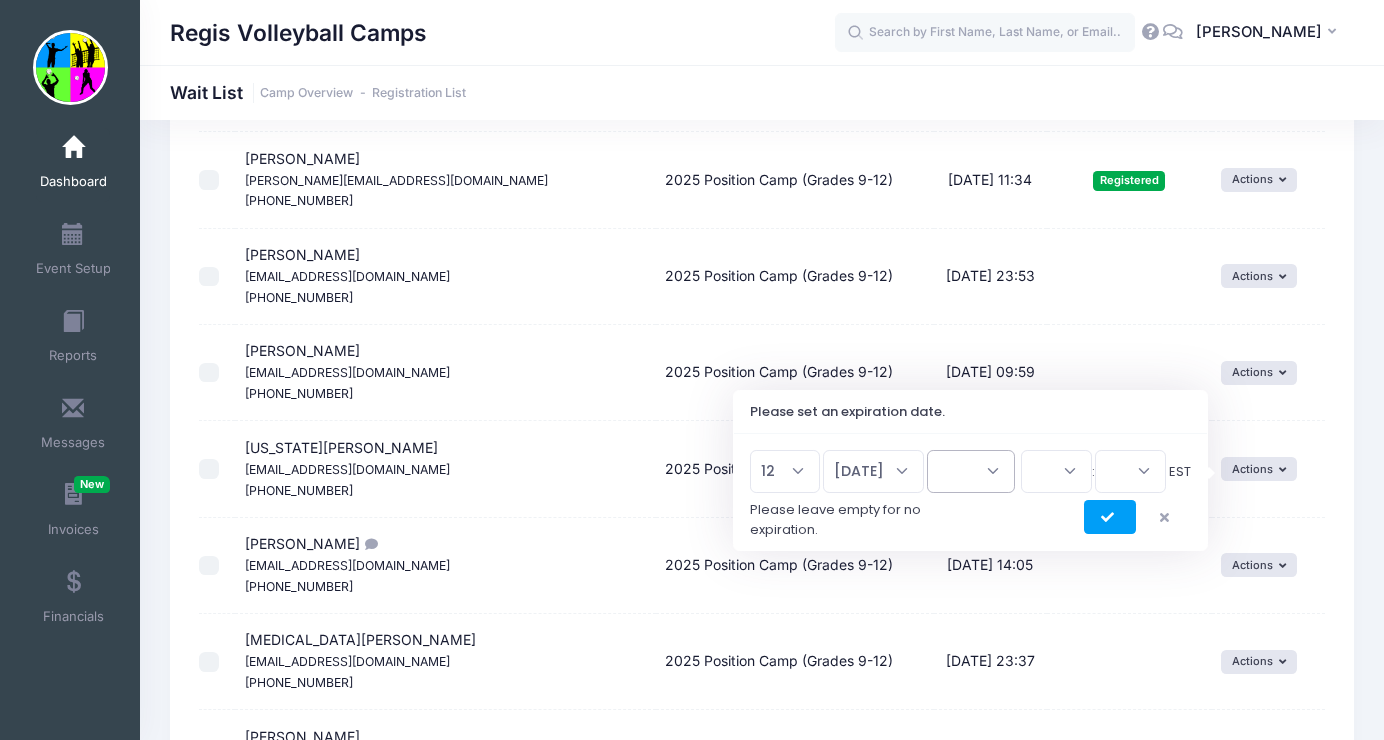 click on "2026 2025" at bounding box center (971, 471) 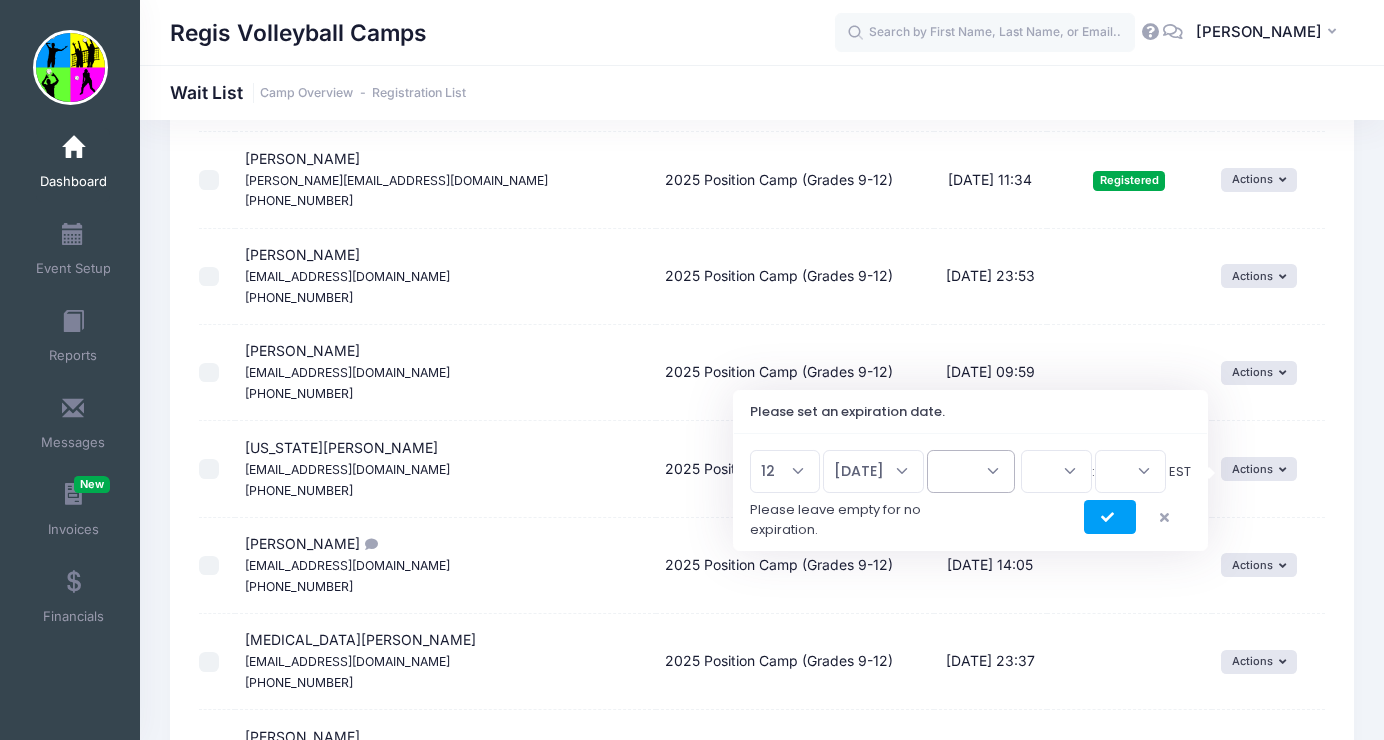 select on "2025" 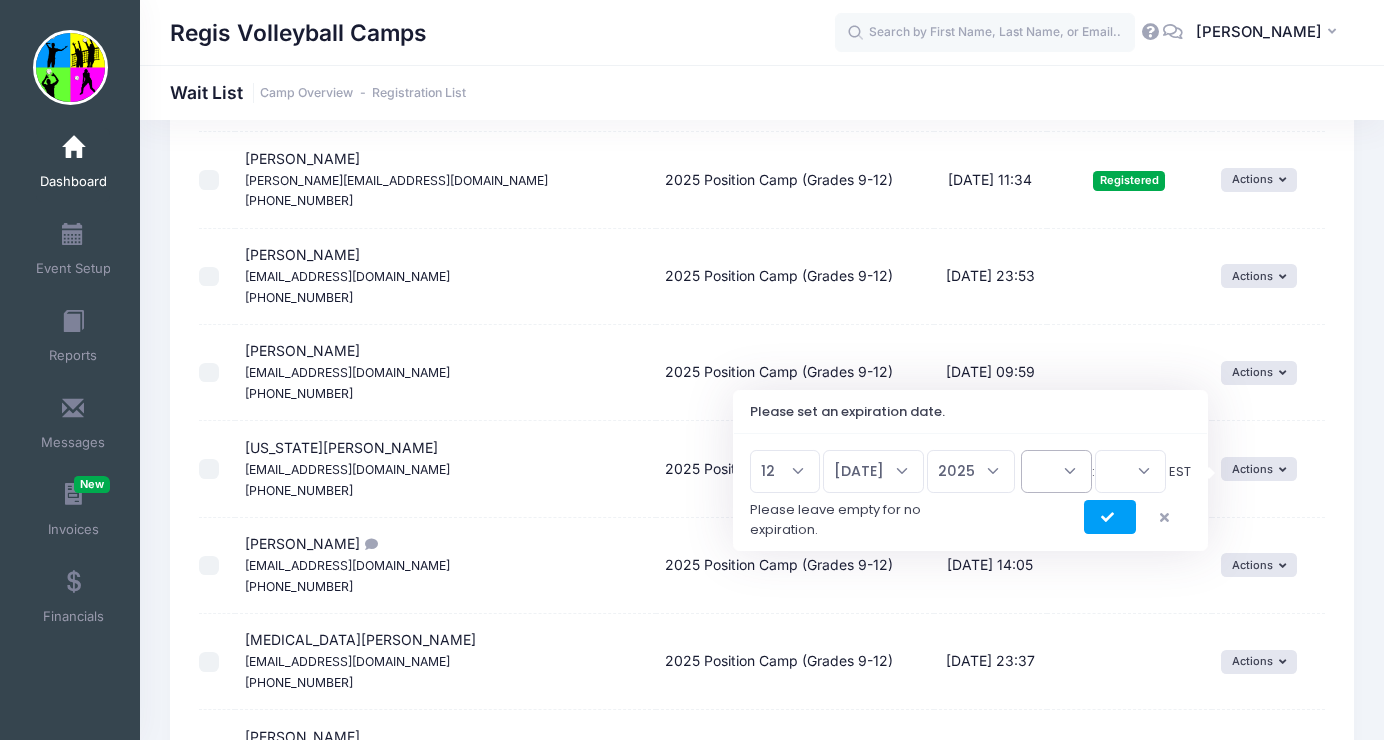 click on "00 01 02 03 04 05 06 07 08 09 10 11 12 13 14 15 16 17 18 19 20 21 22 23" at bounding box center (1056, 471) 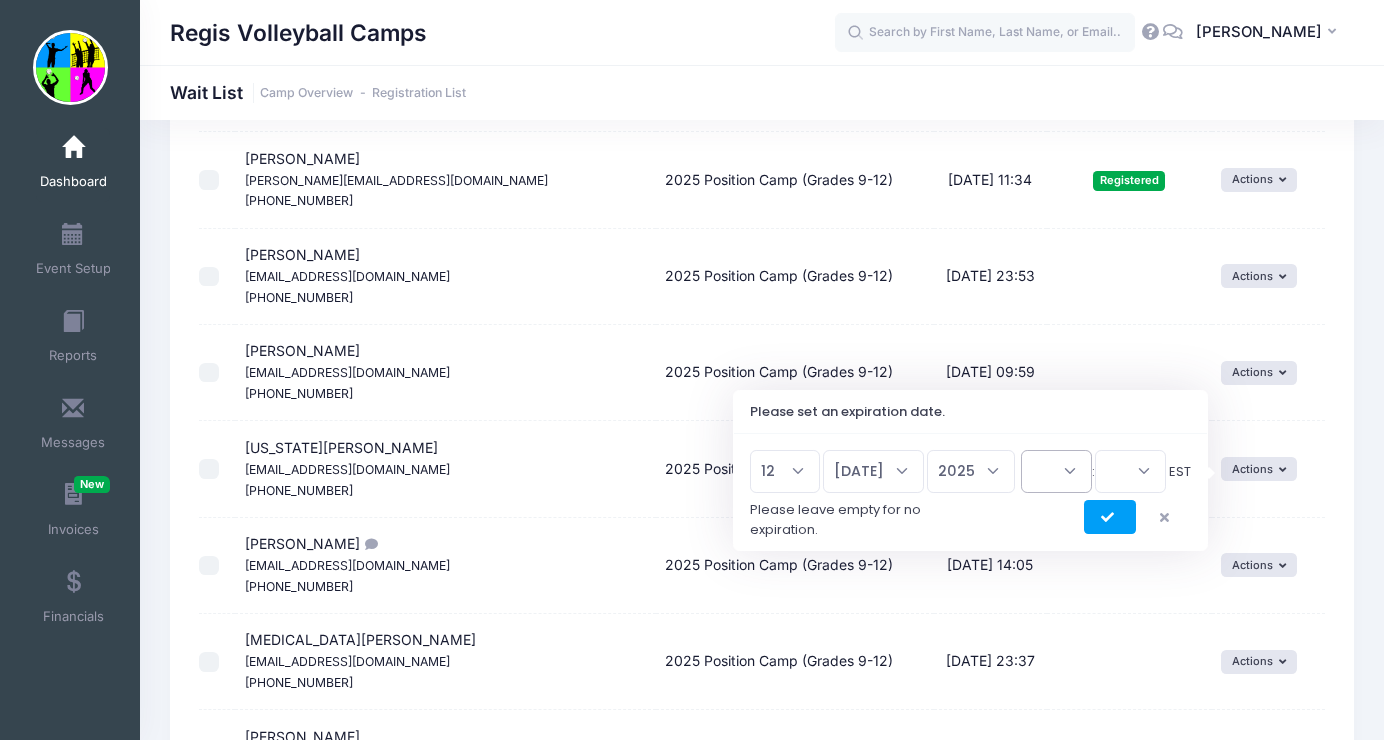 select on "9" 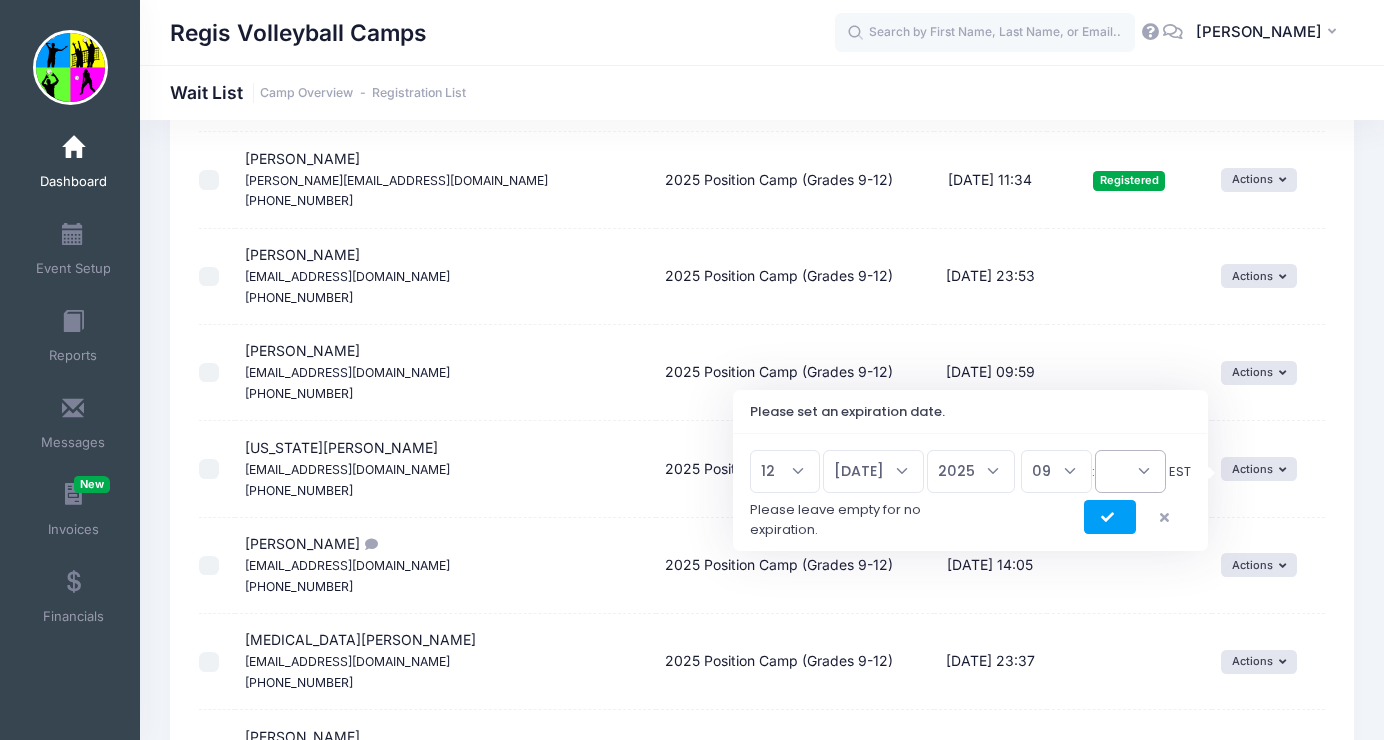 click on "00 15 30 45" at bounding box center [1130, 471] 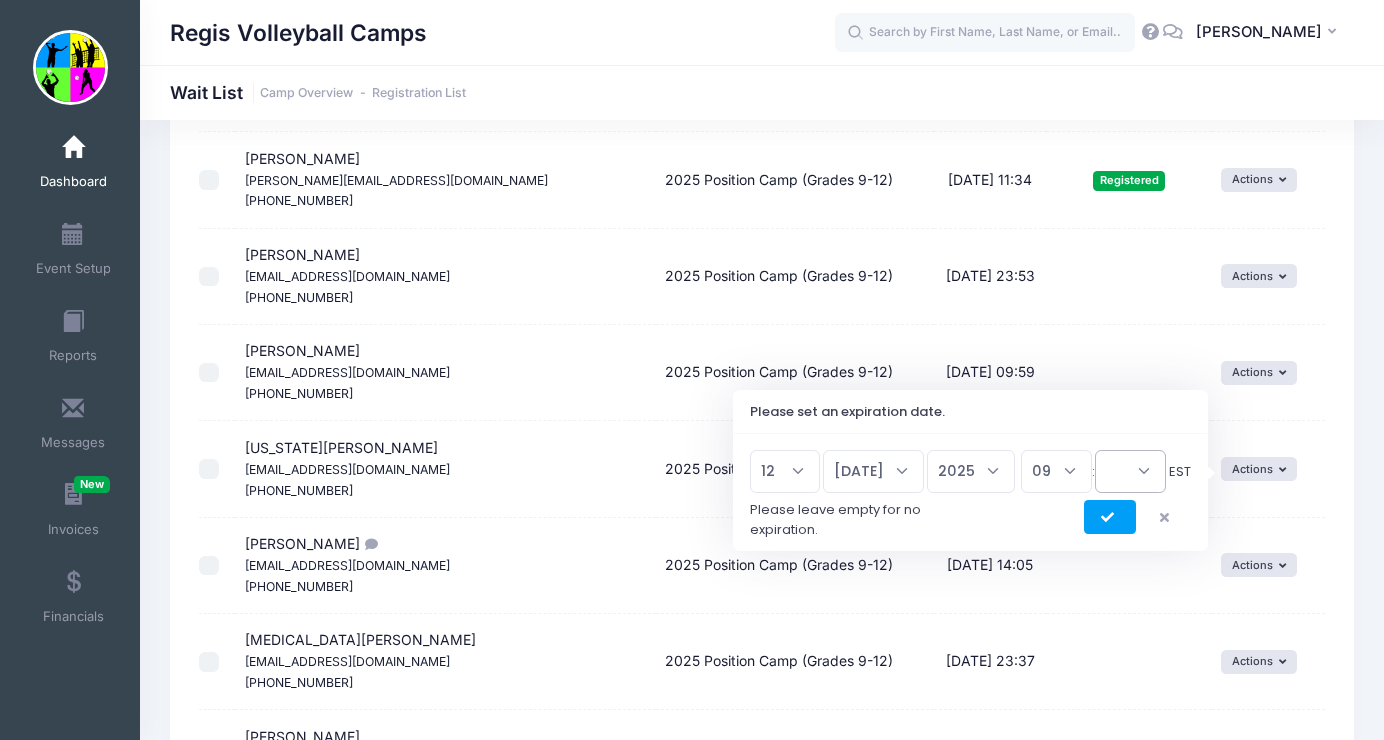 select on "0" 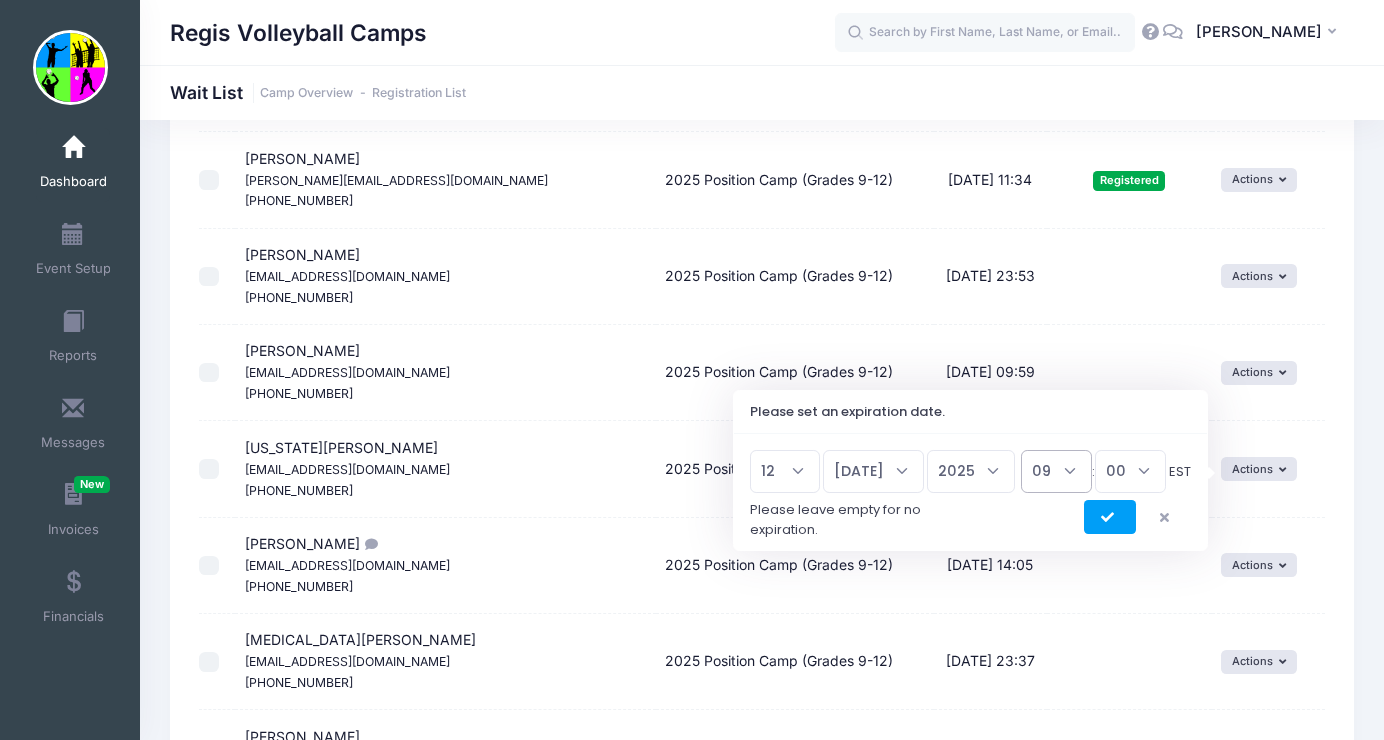 click on "00 01 02 03 04 05 06 07 08 09 10 11 12 13 14 15 16 17 18 19 20 21 22 23" at bounding box center [1056, 471] 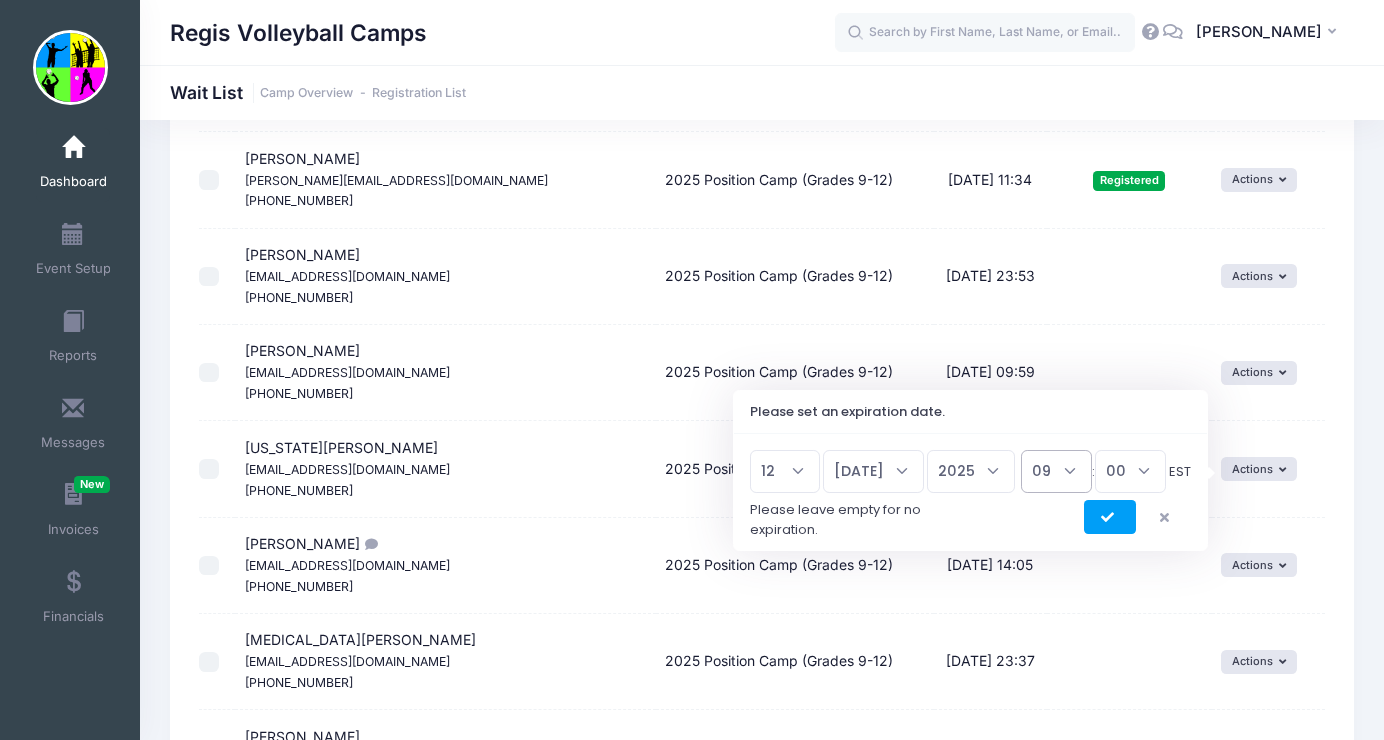 select on "11" 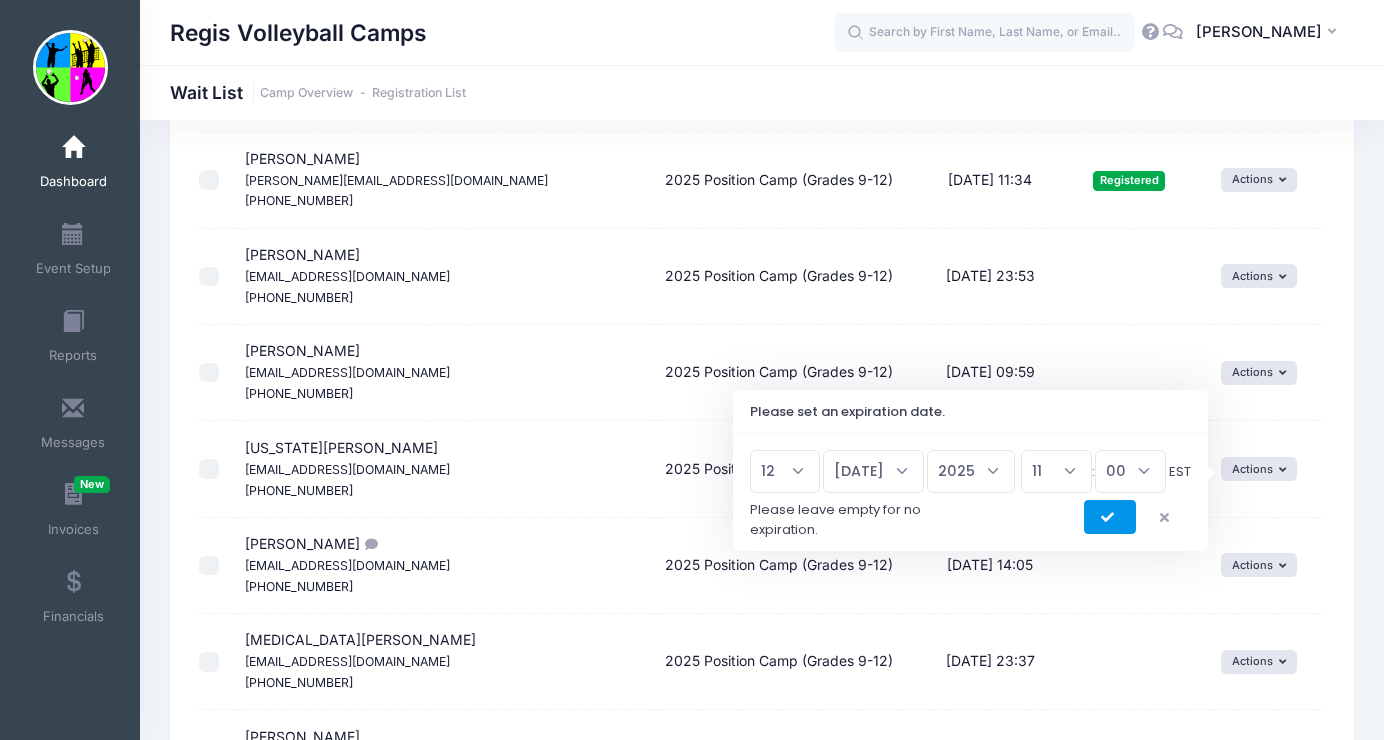 click at bounding box center (1110, 517) 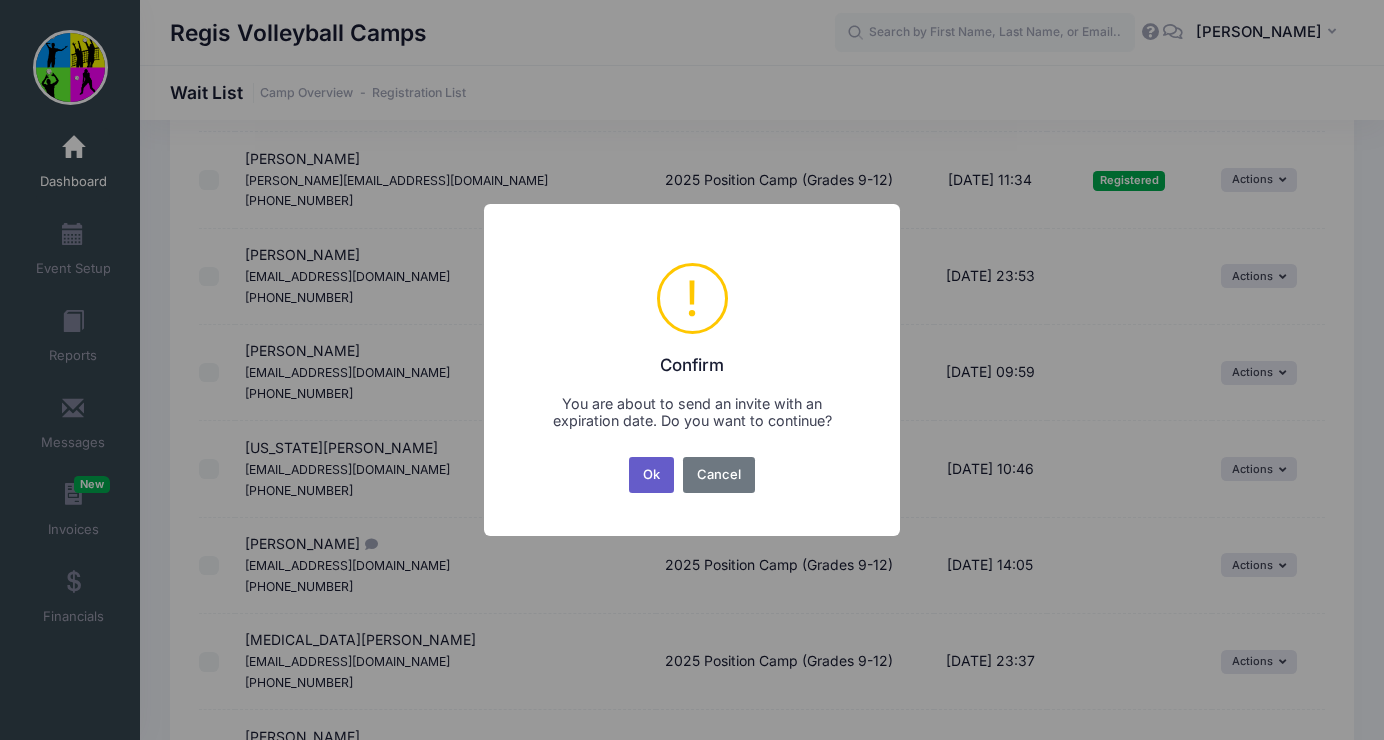 click on "Ok" at bounding box center [652, 475] 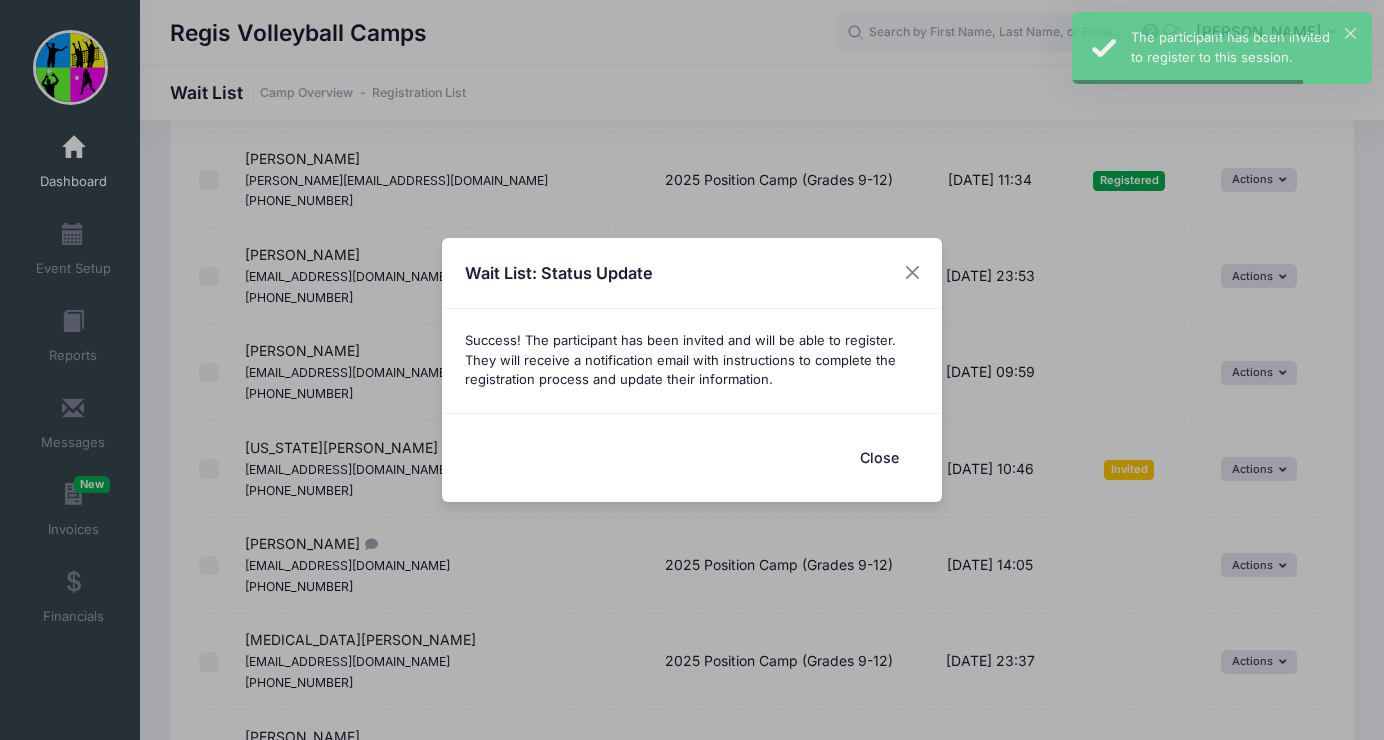 click on "Close" at bounding box center [879, 457] 